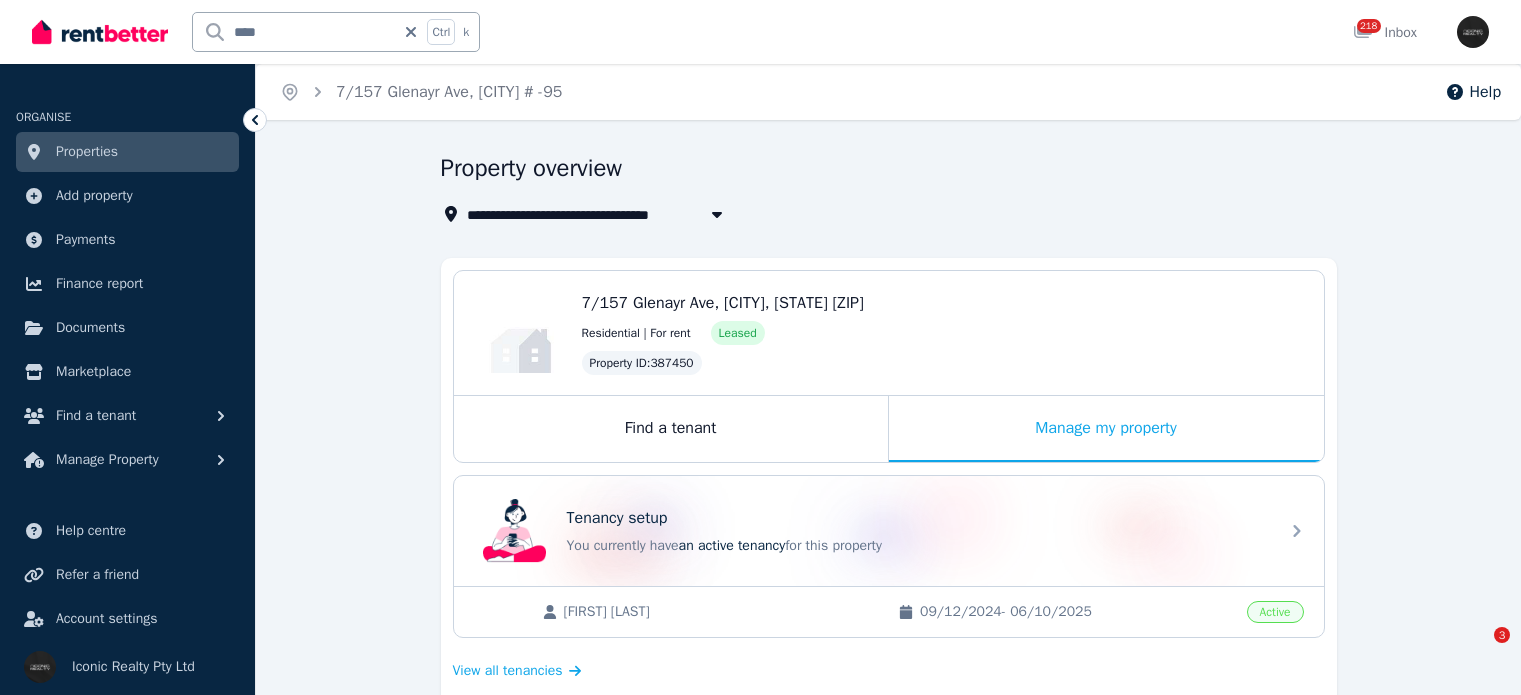 scroll, scrollTop: 200, scrollLeft: 0, axis: vertical 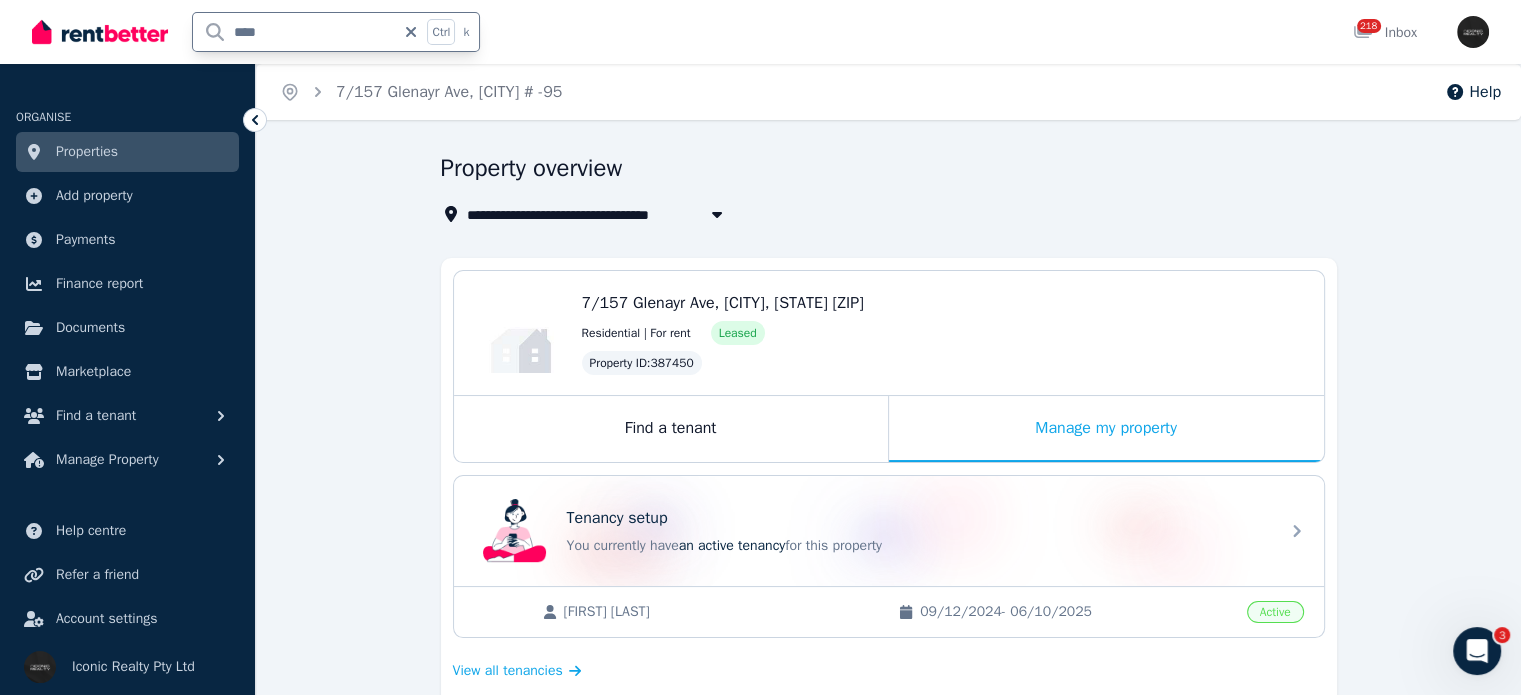 drag, startPoint x: 272, startPoint y: 34, endPoint x: 227, endPoint y: 17, distance: 48.104053 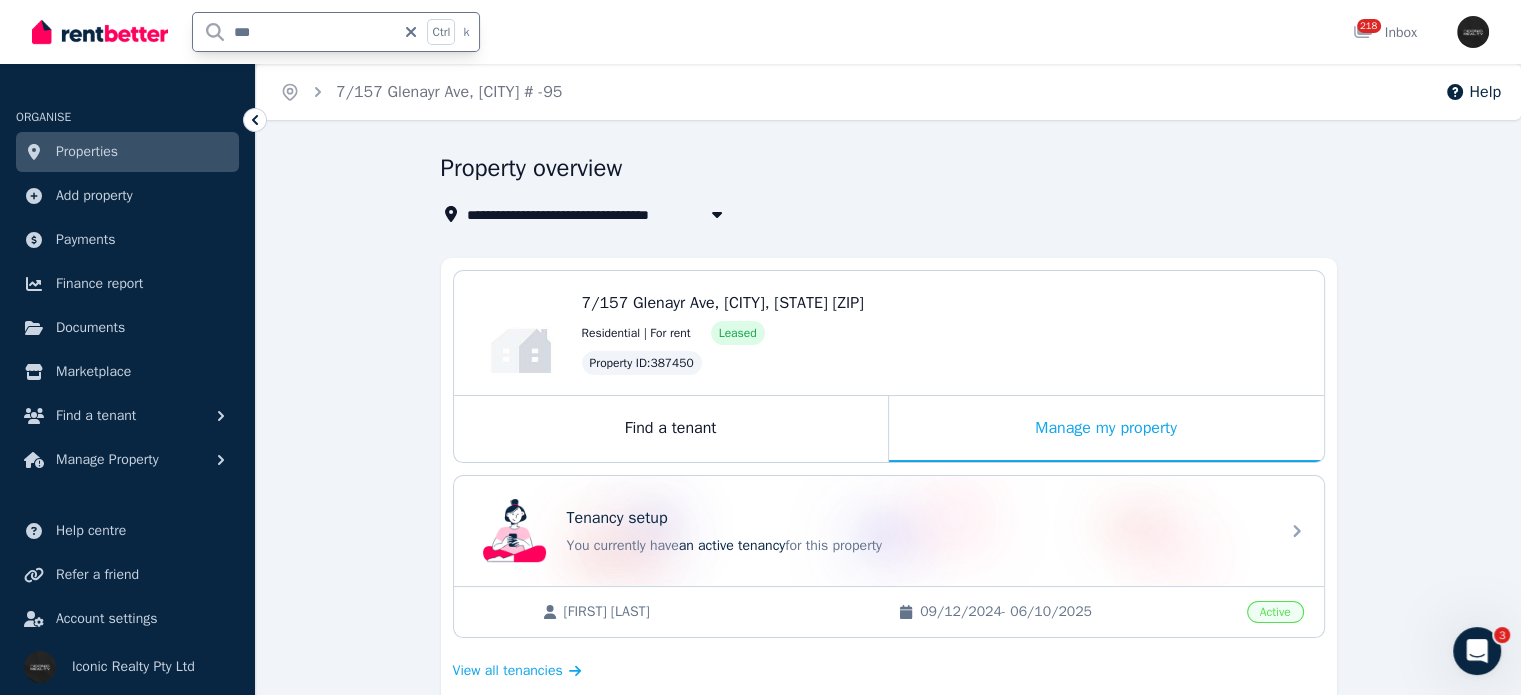 type on "******" 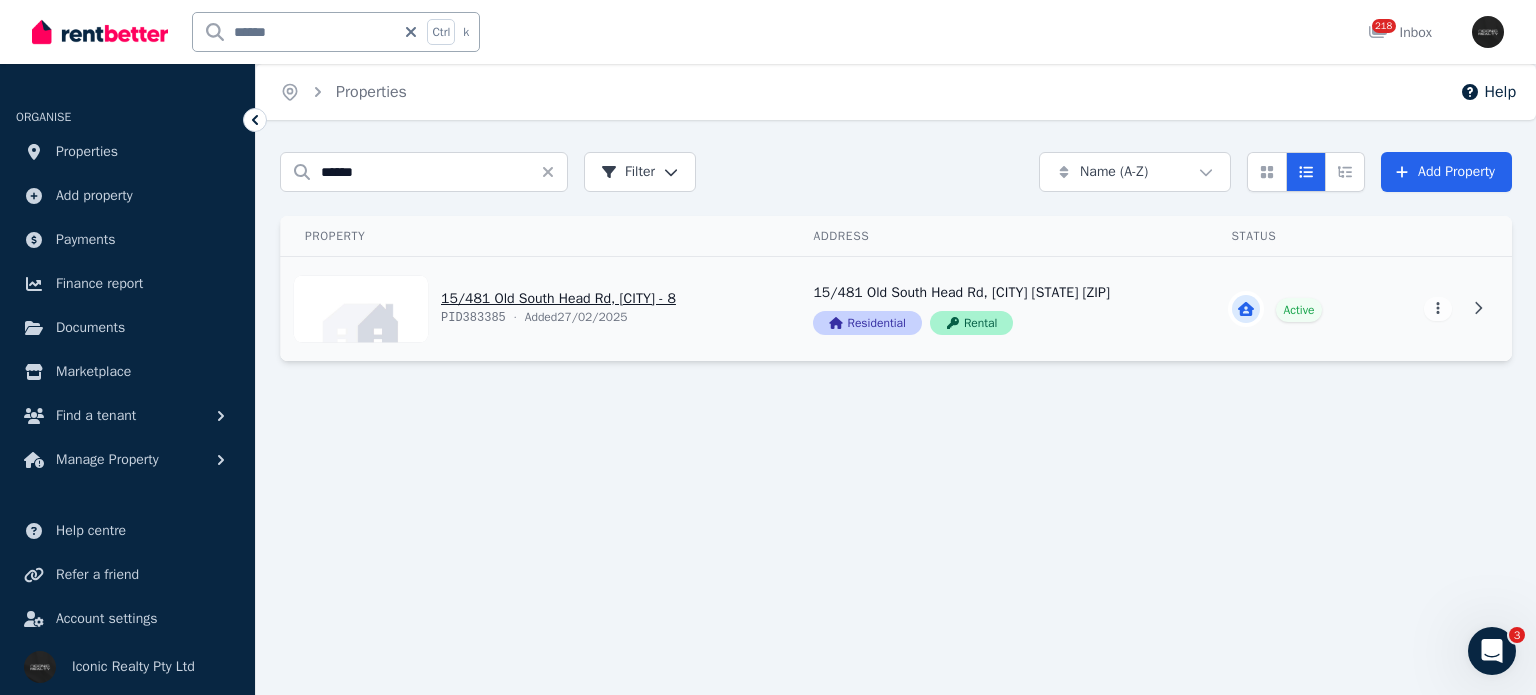 click on "View property details" at bounding box center [535, 309] 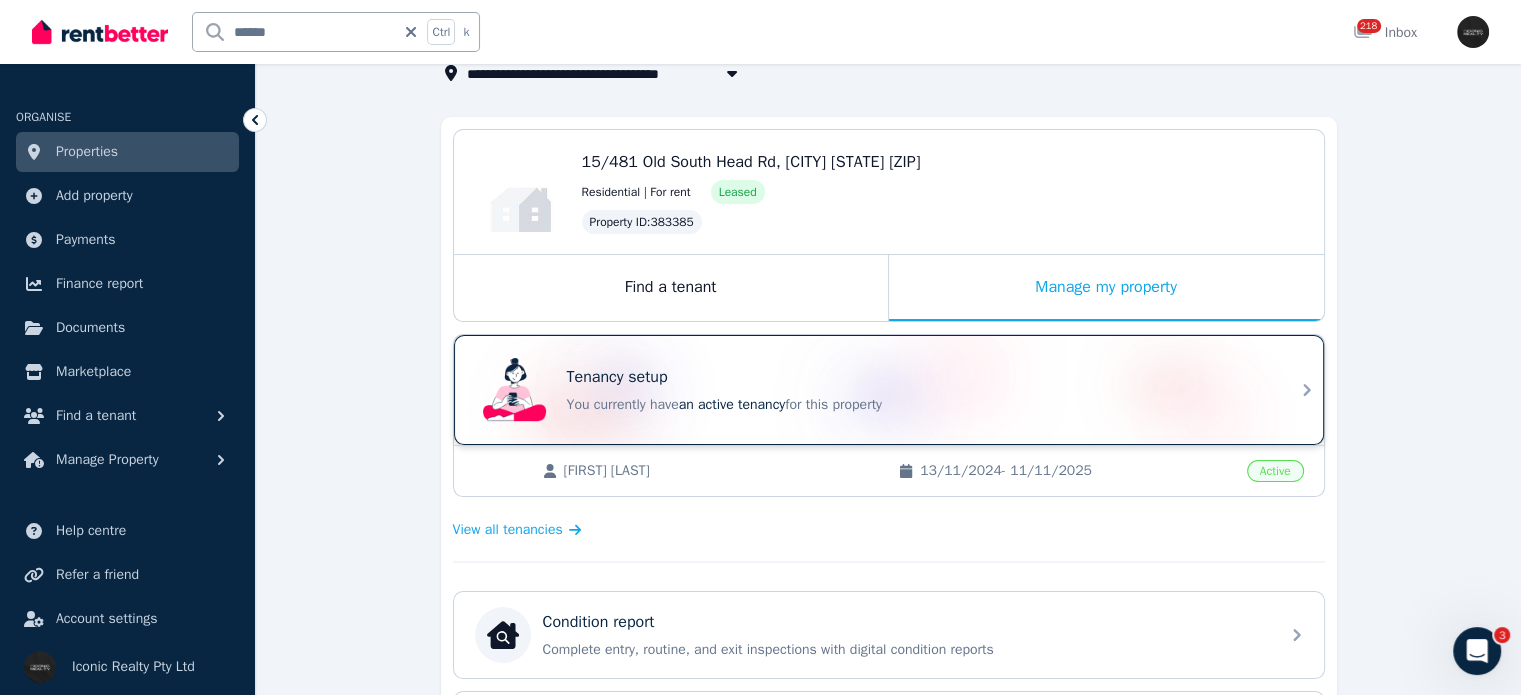 scroll, scrollTop: 200, scrollLeft: 0, axis: vertical 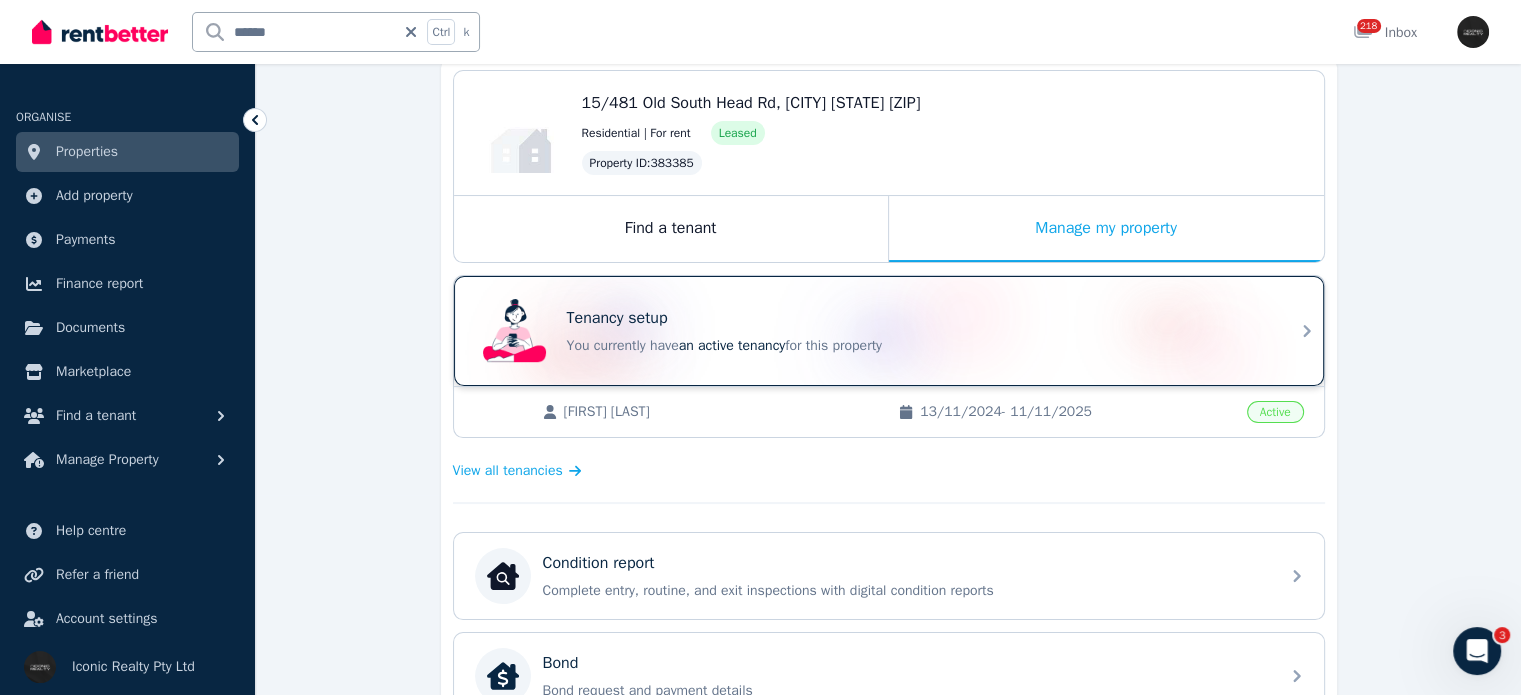 click on "Tenancy setup" at bounding box center [617, 318] 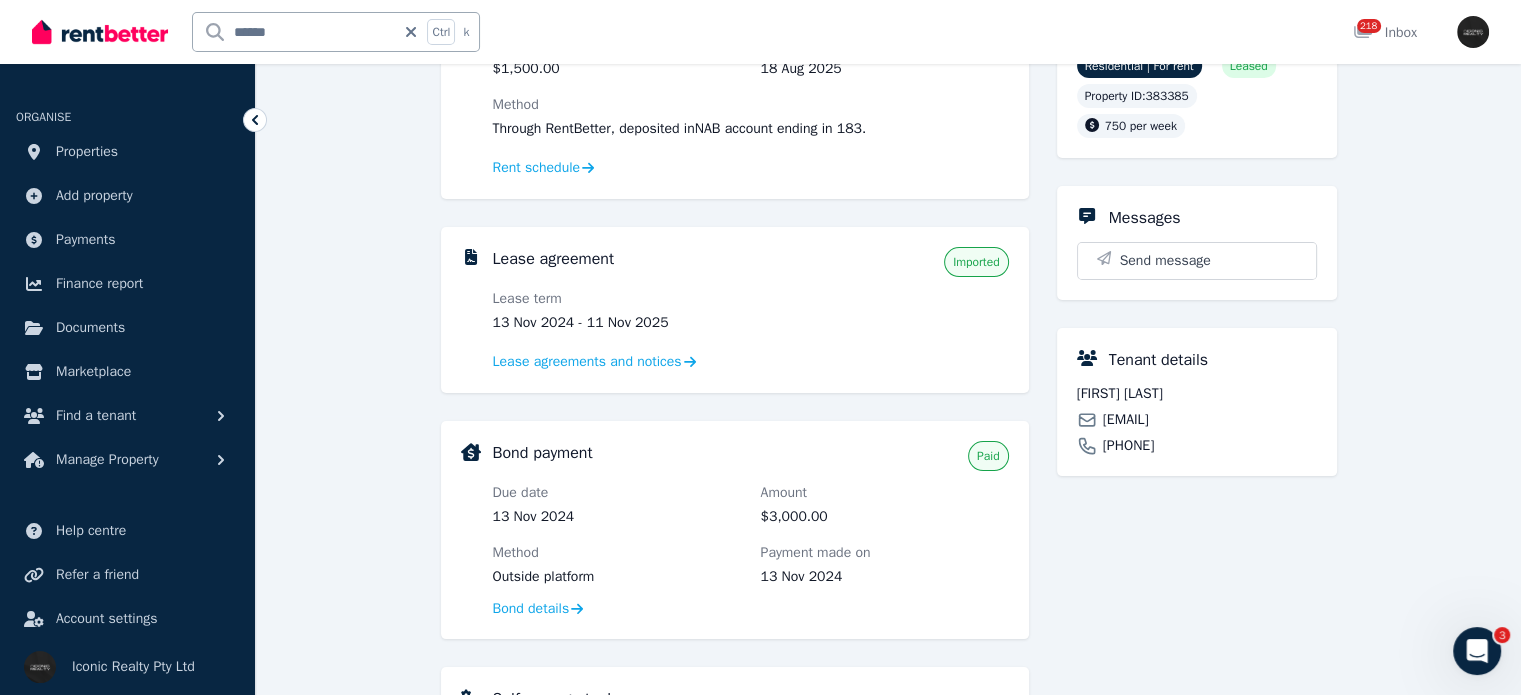 scroll, scrollTop: 300, scrollLeft: 0, axis: vertical 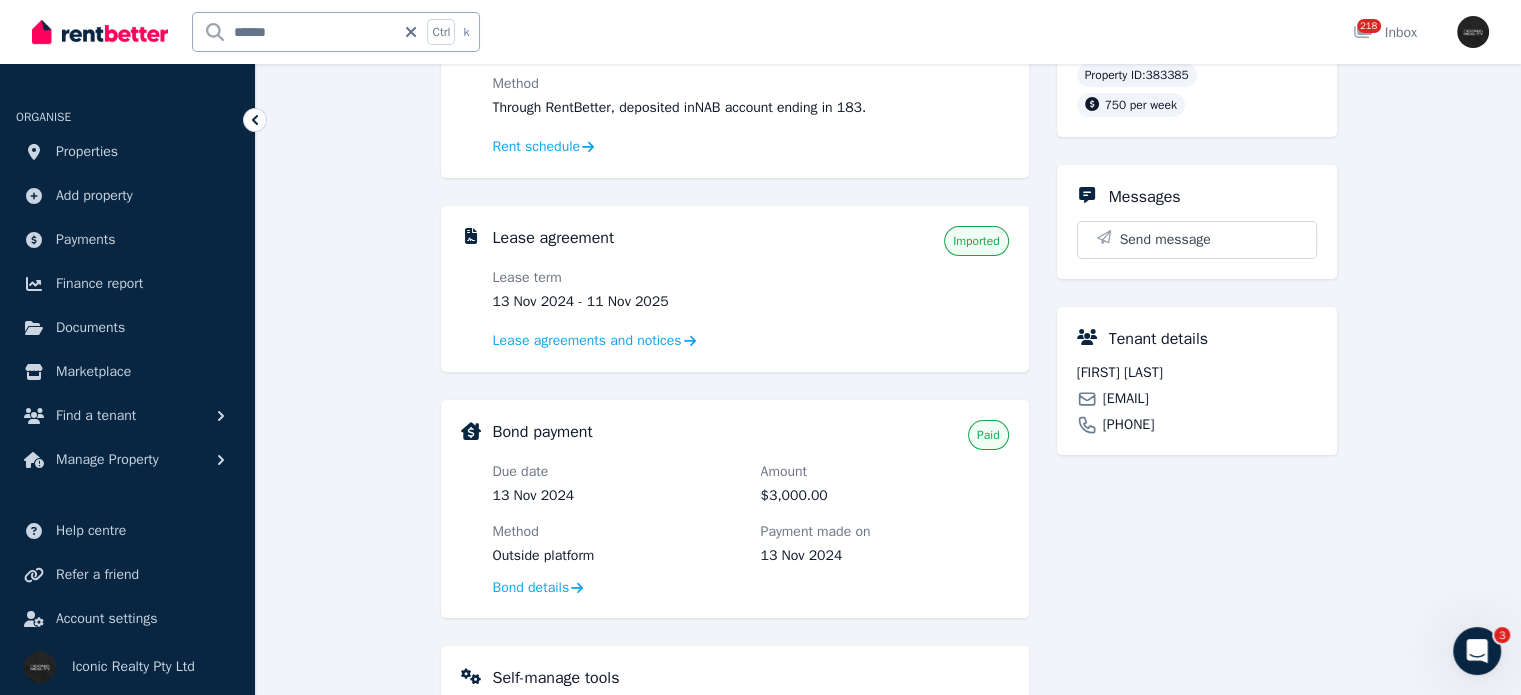 drag, startPoint x: 1104, startPoint y: 399, endPoint x: 1261, endPoint y: 379, distance: 158.26875 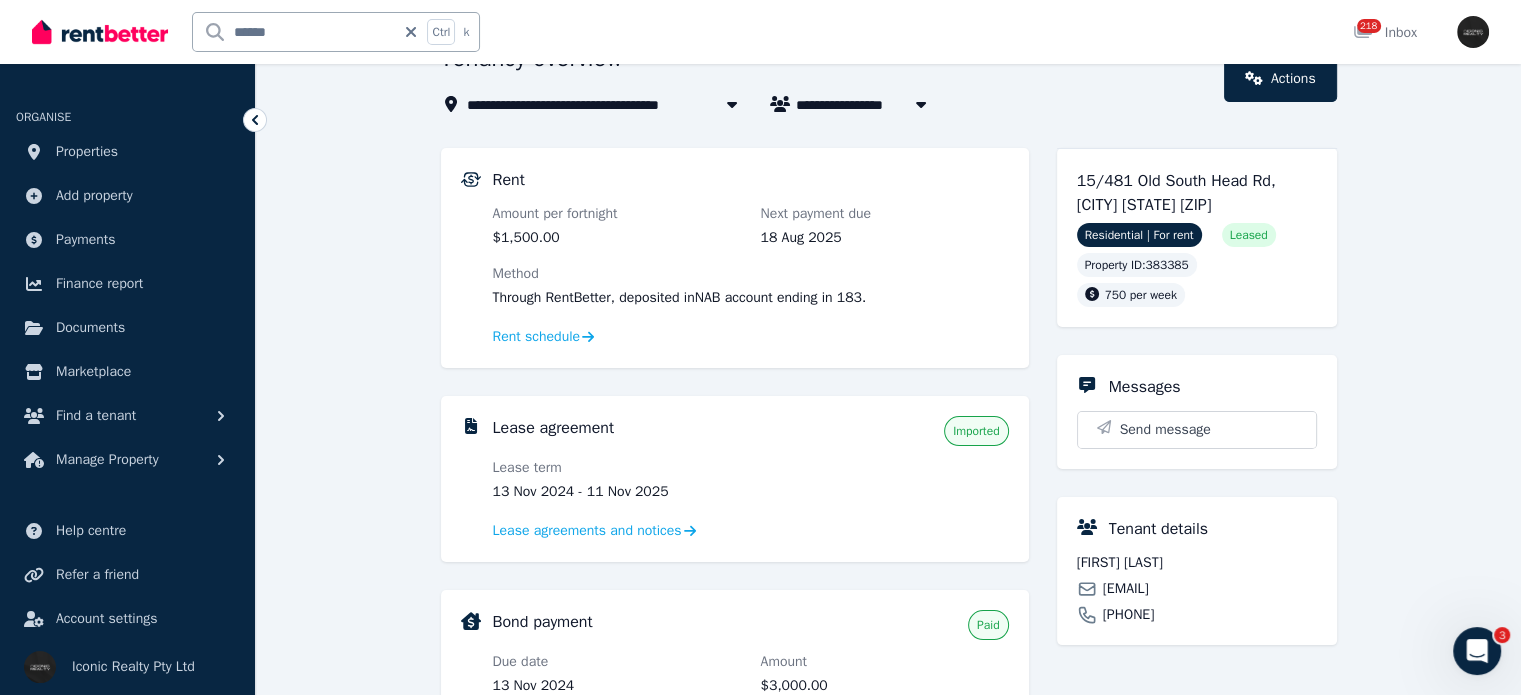 scroll, scrollTop: 0, scrollLeft: 0, axis: both 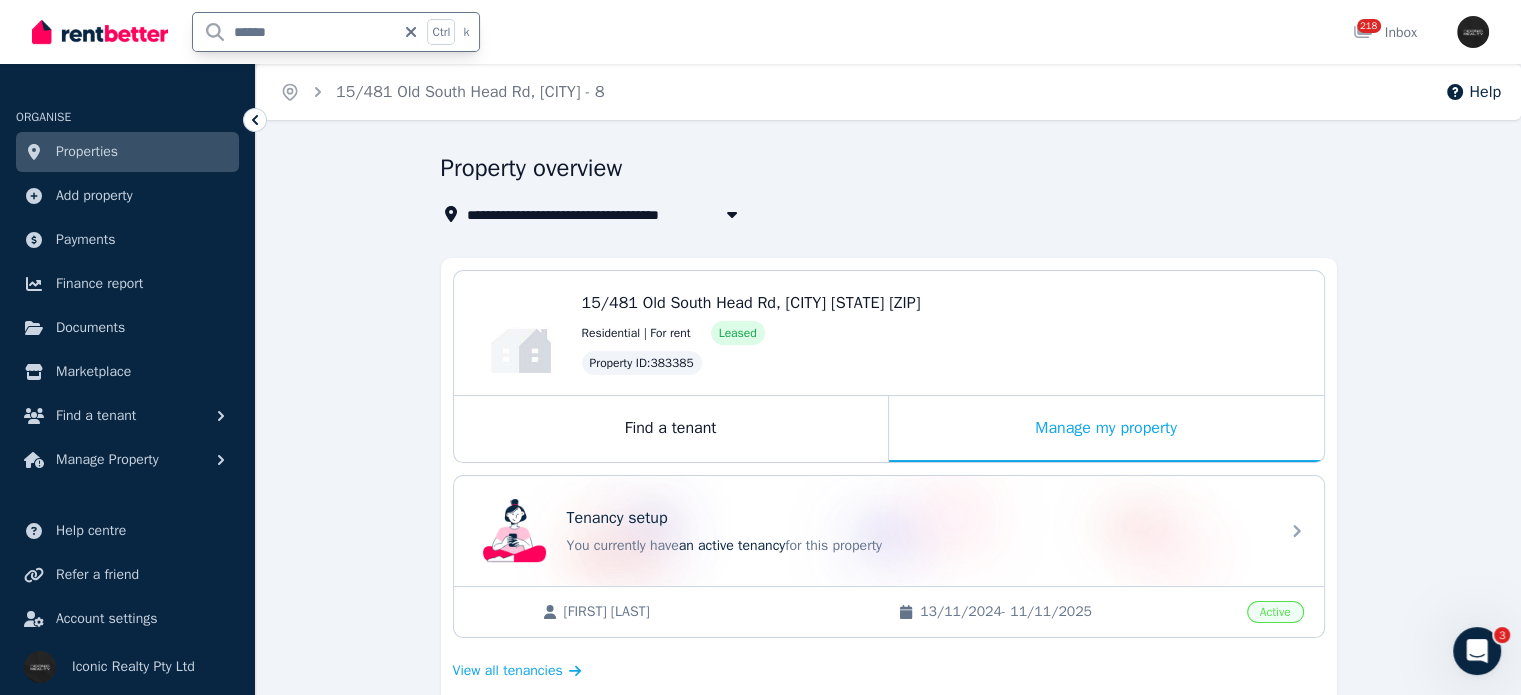 drag, startPoint x: 288, startPoint y: 35, endPoint x: 150, endPoint y: 27, distance: 138.23169 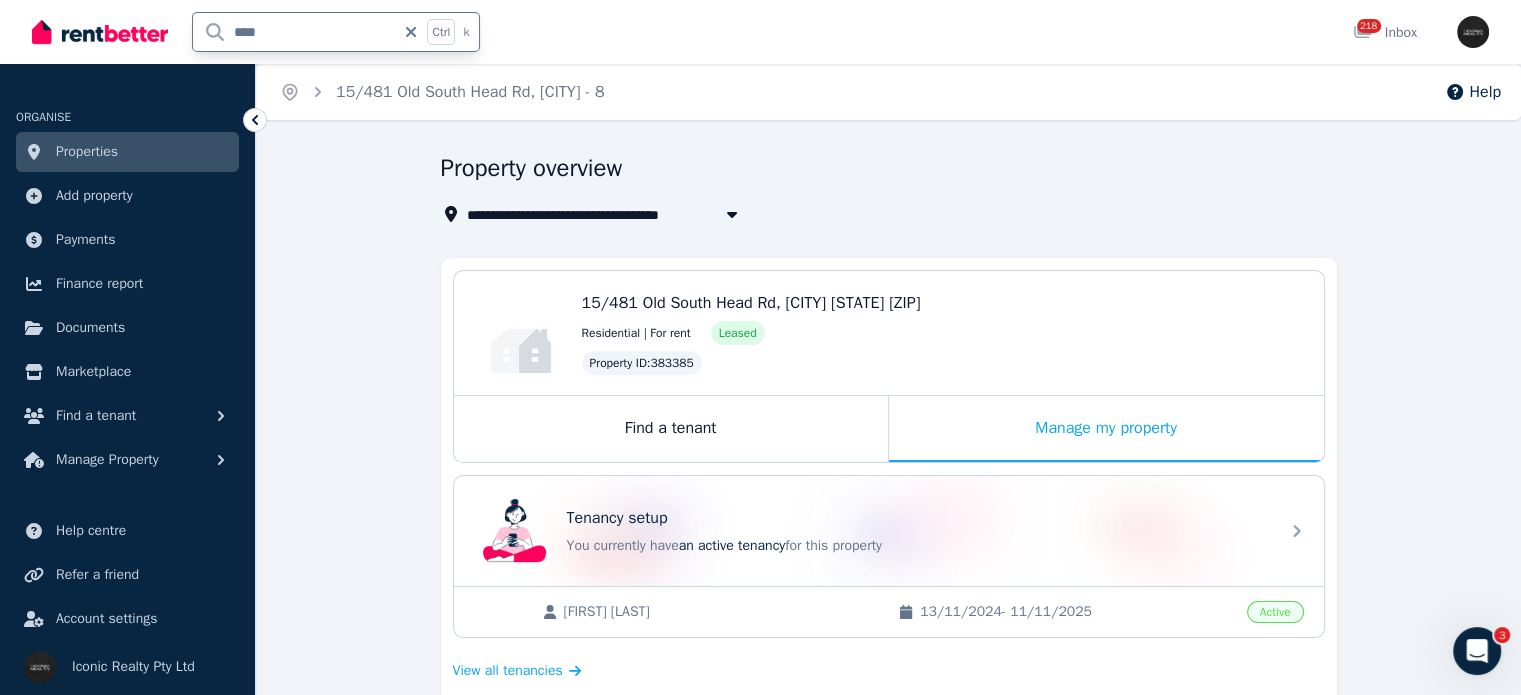 type on "*****" 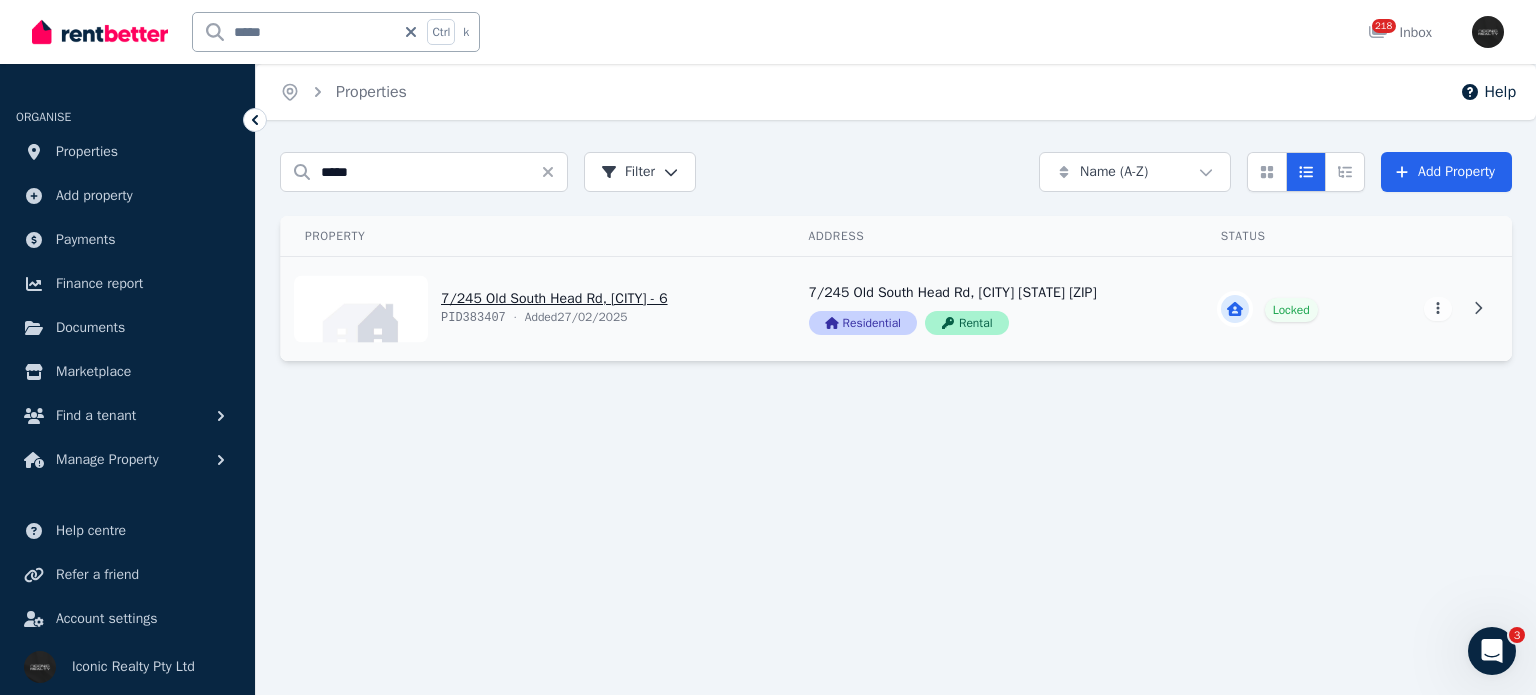 click on "View property details" at bounding box center (533, 309) 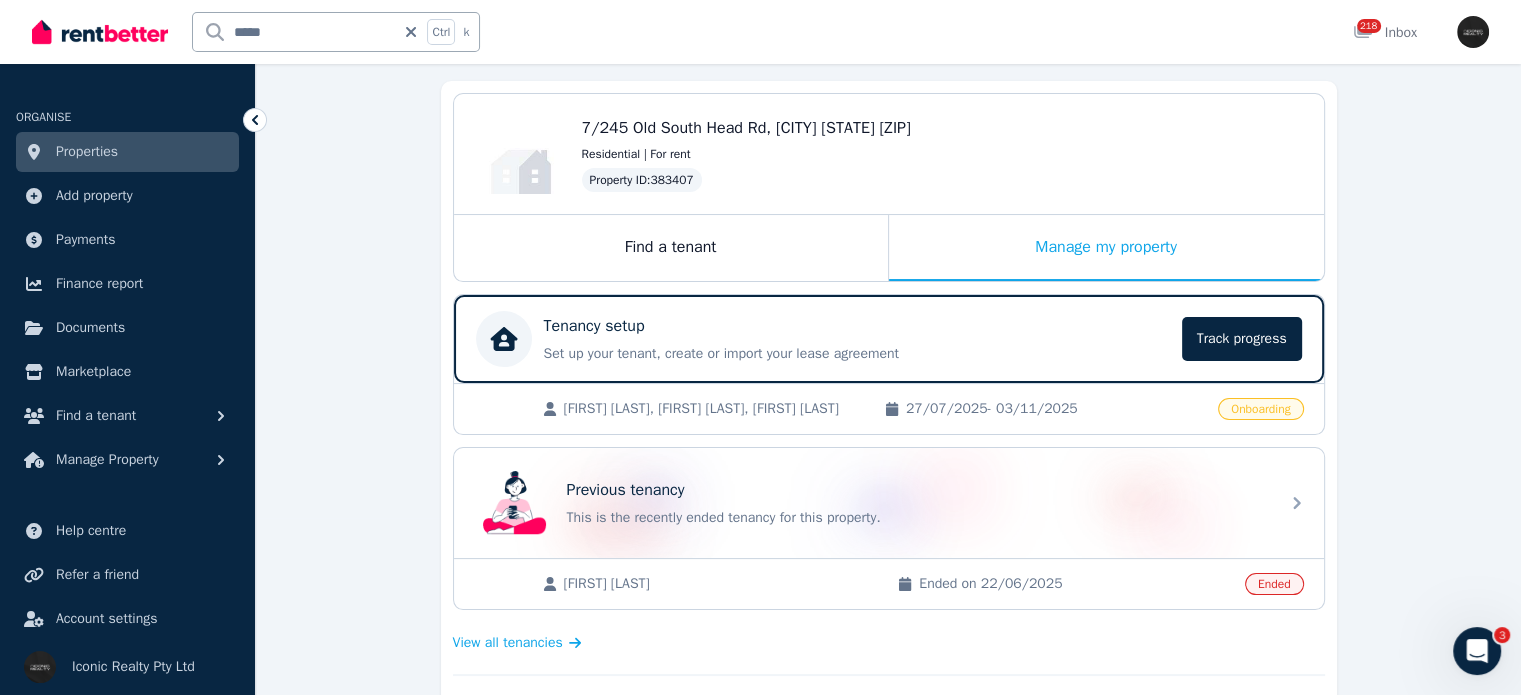 scroll, scrollTop: 200, scrollLeft: 0, axis: vertical 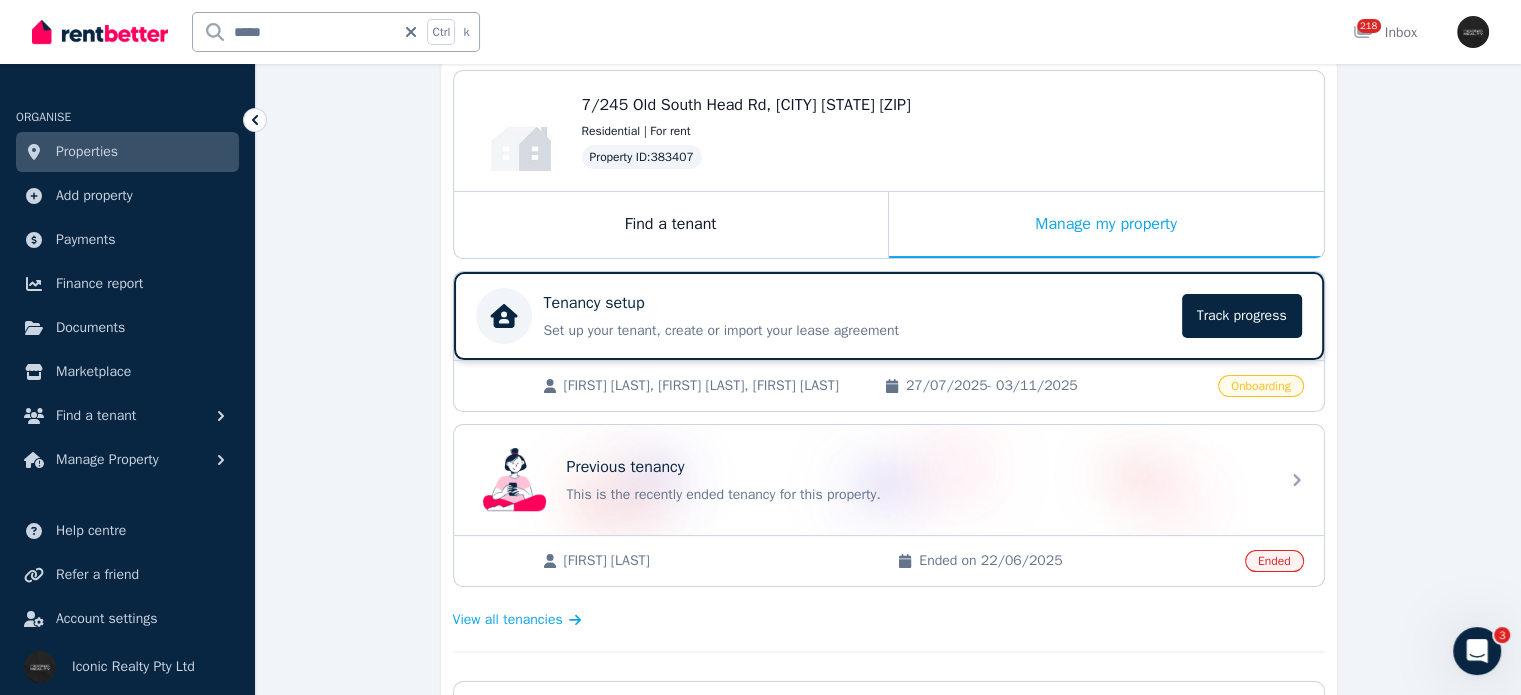 click on "Tenancy setup Set up your tenant, create or import your lease agreement Track progress" at bounding box center [857, 316] 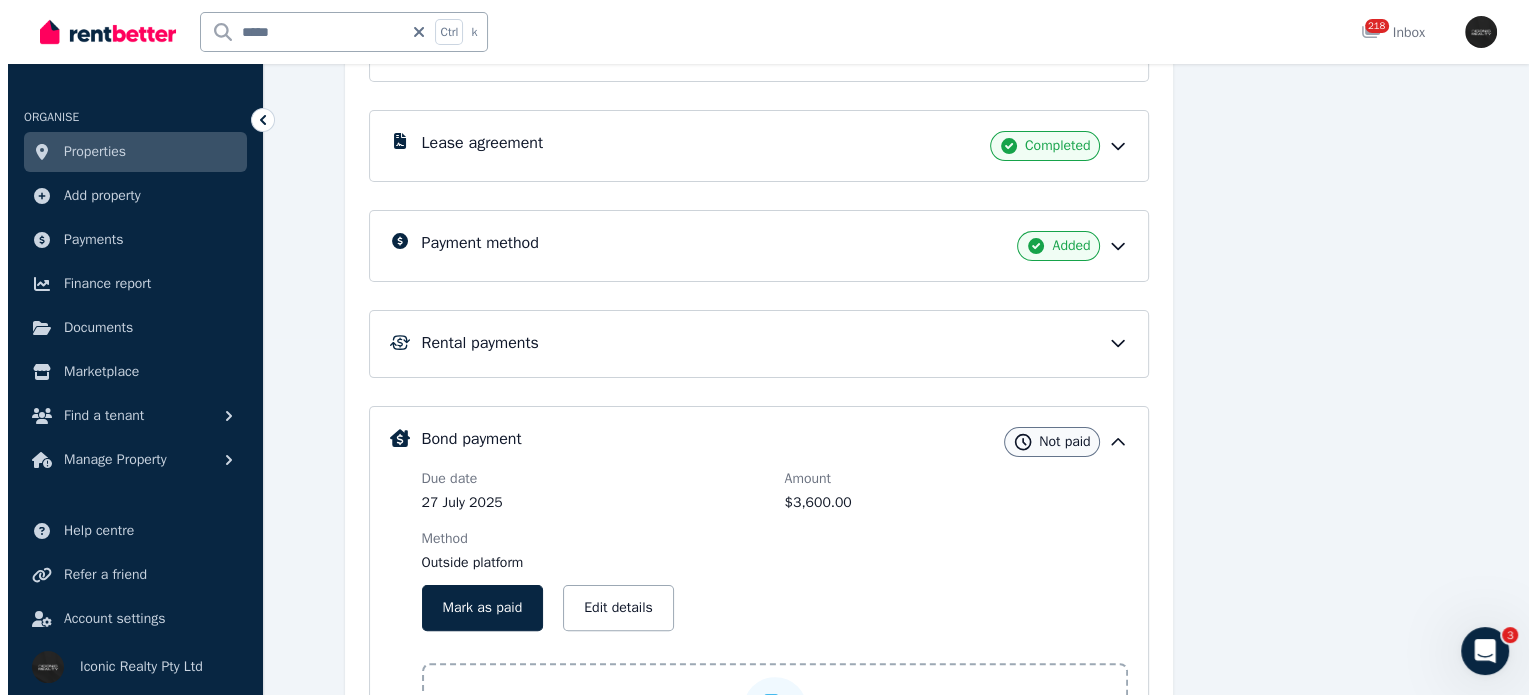 scroll, scrollTop: 400, scrollLeft: 0, axis: vertical 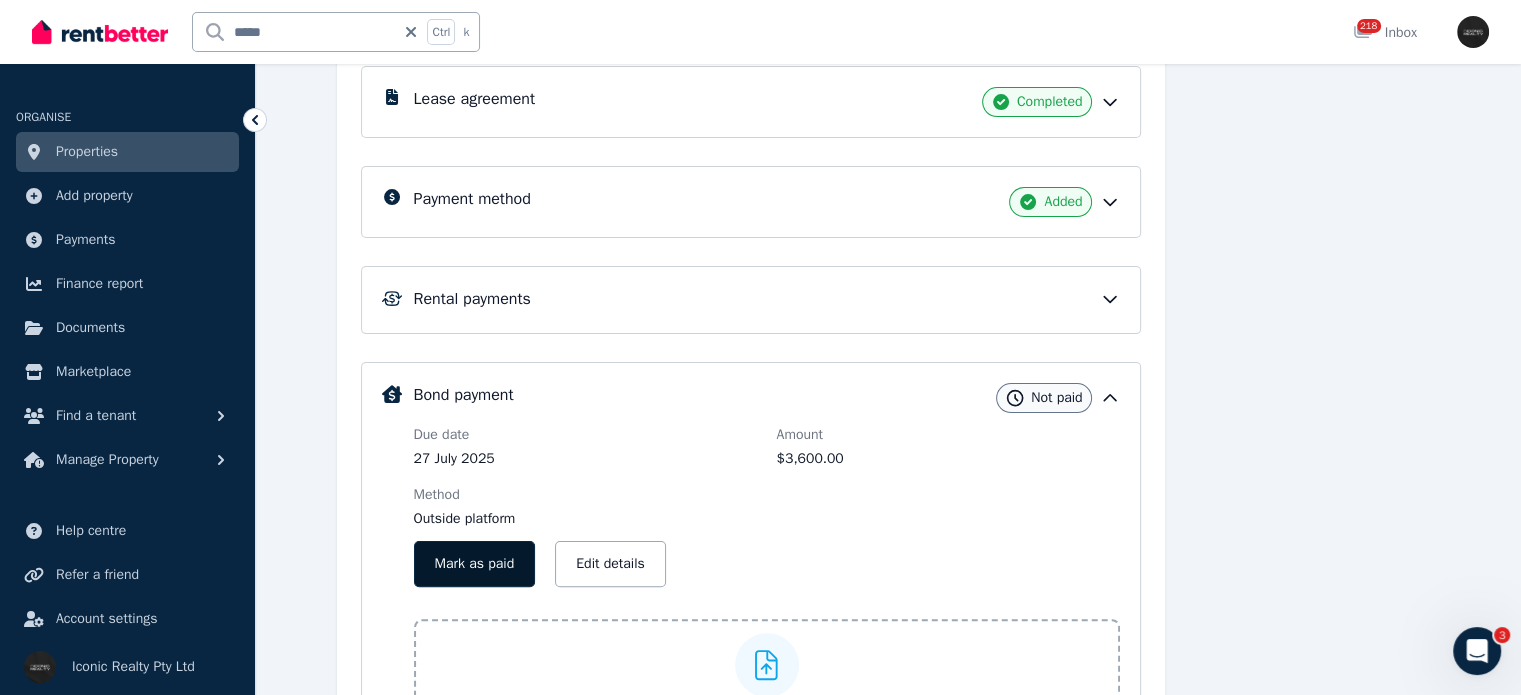 click on "Mark as paid" at bounding box center [475, 564] 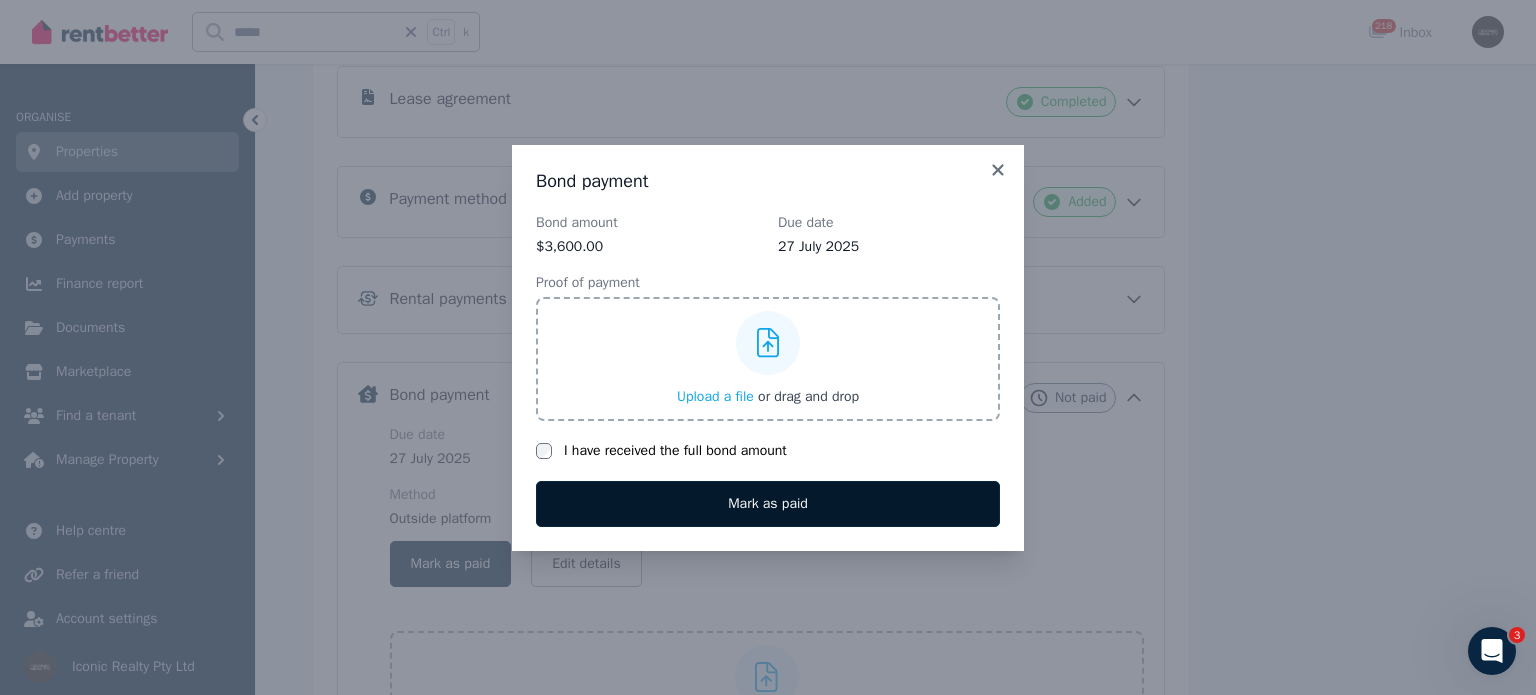 click on "Mark as paid" at bounding box center (768, 504) 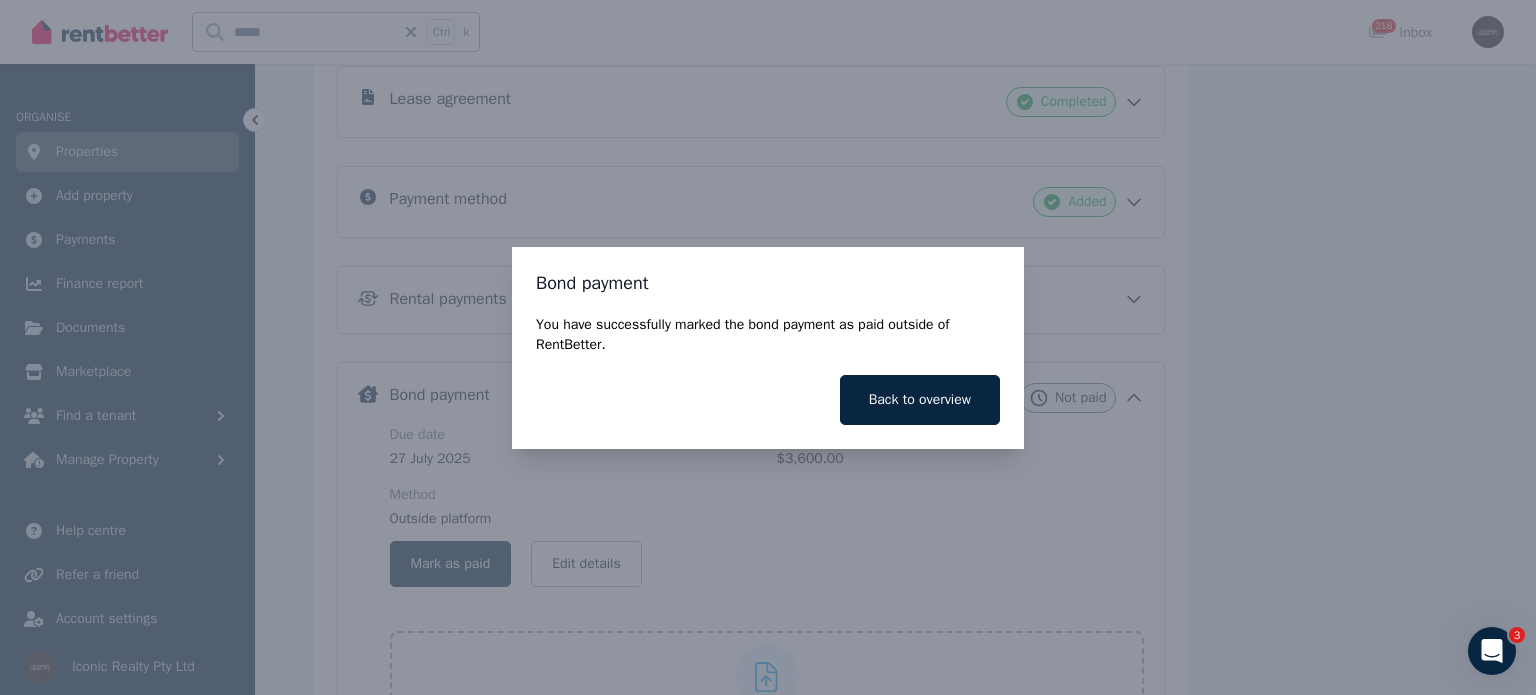 drag, startPoint x: 816, startPoint y: 470, endPoint x: 809, endPoint y: 461, distance: 11.401754 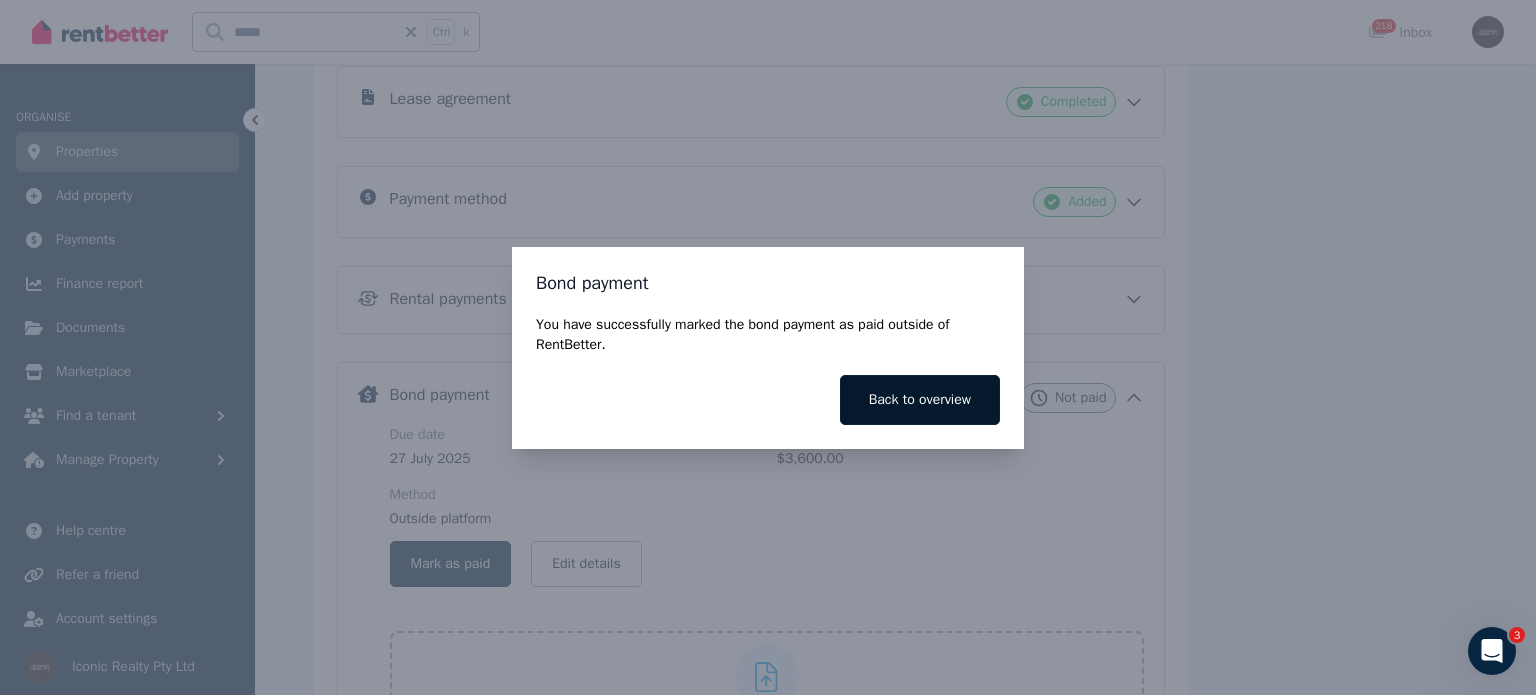 click on "Back to overview" at bounding box center [920, 400] 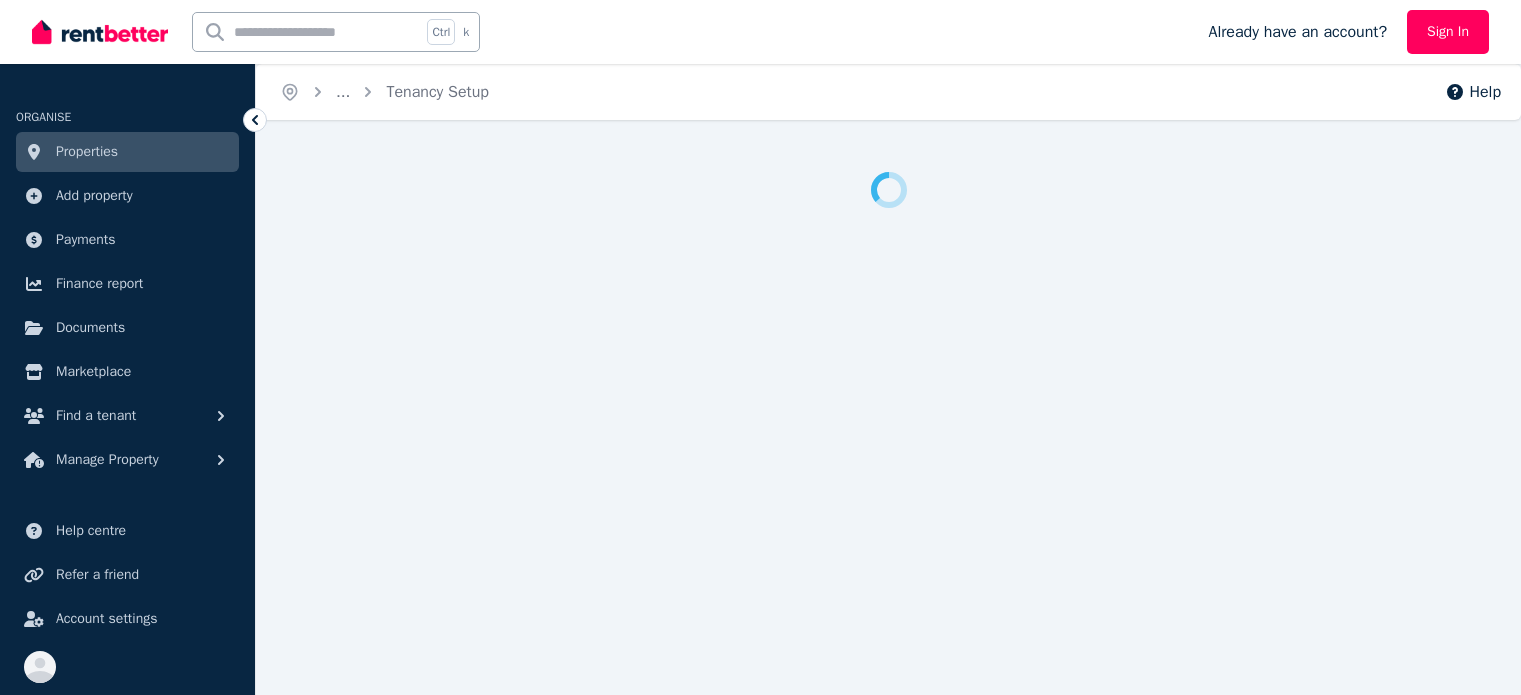 scroll, scrollTop: 0, scrollLeft: 0, axis: both 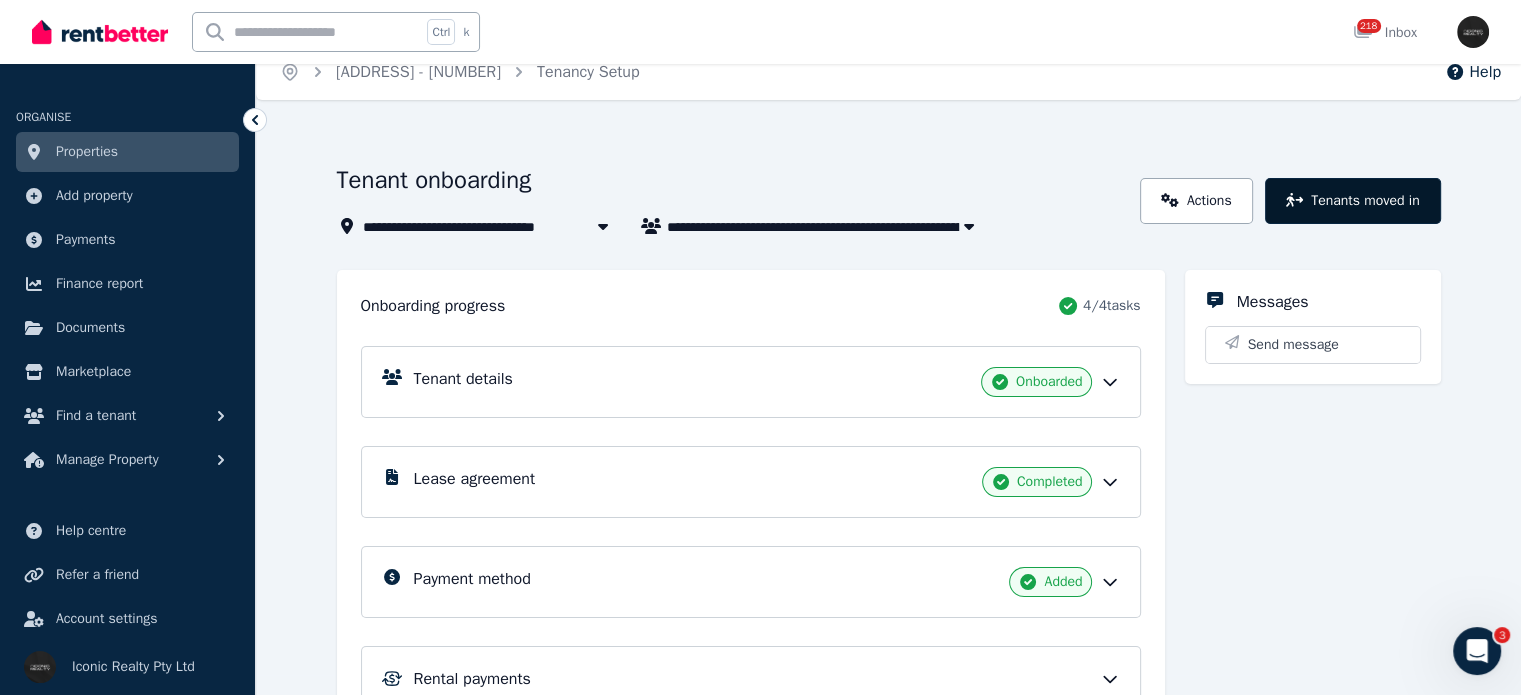 click on "Tenants moved in" at bounding box center [1353, 201] 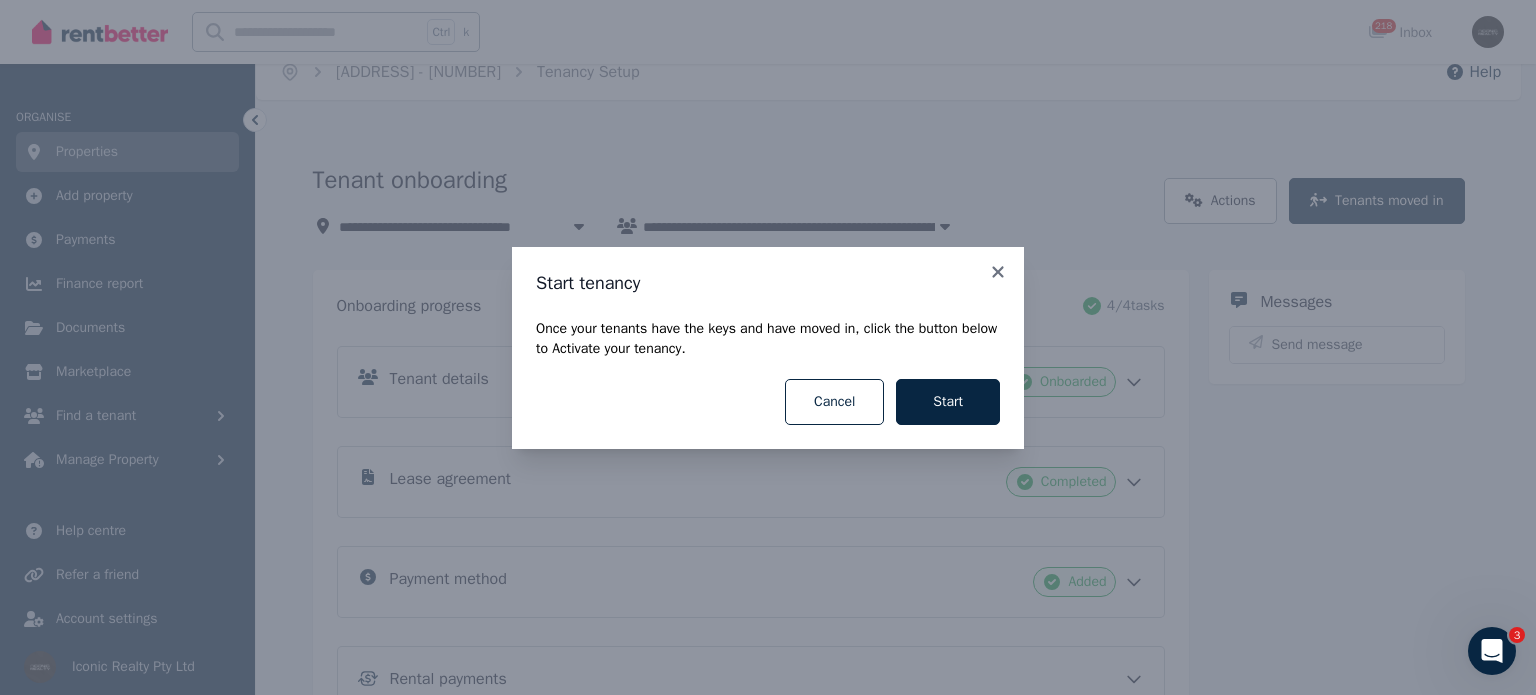click on "Start tenancy Once your tenants have the keys and have moved in, click the button below to Activate your tenancy. Cancel Start" at bounding box center (768, 348) 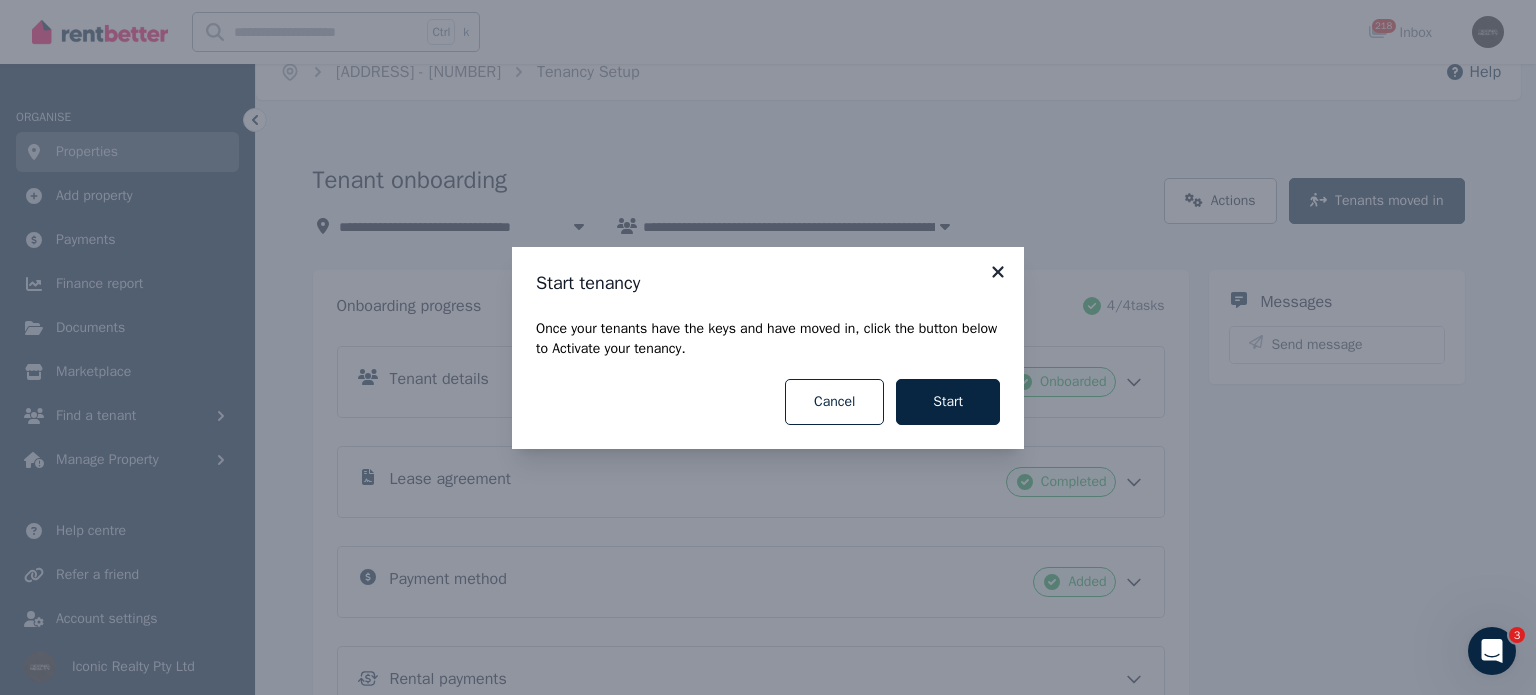 click 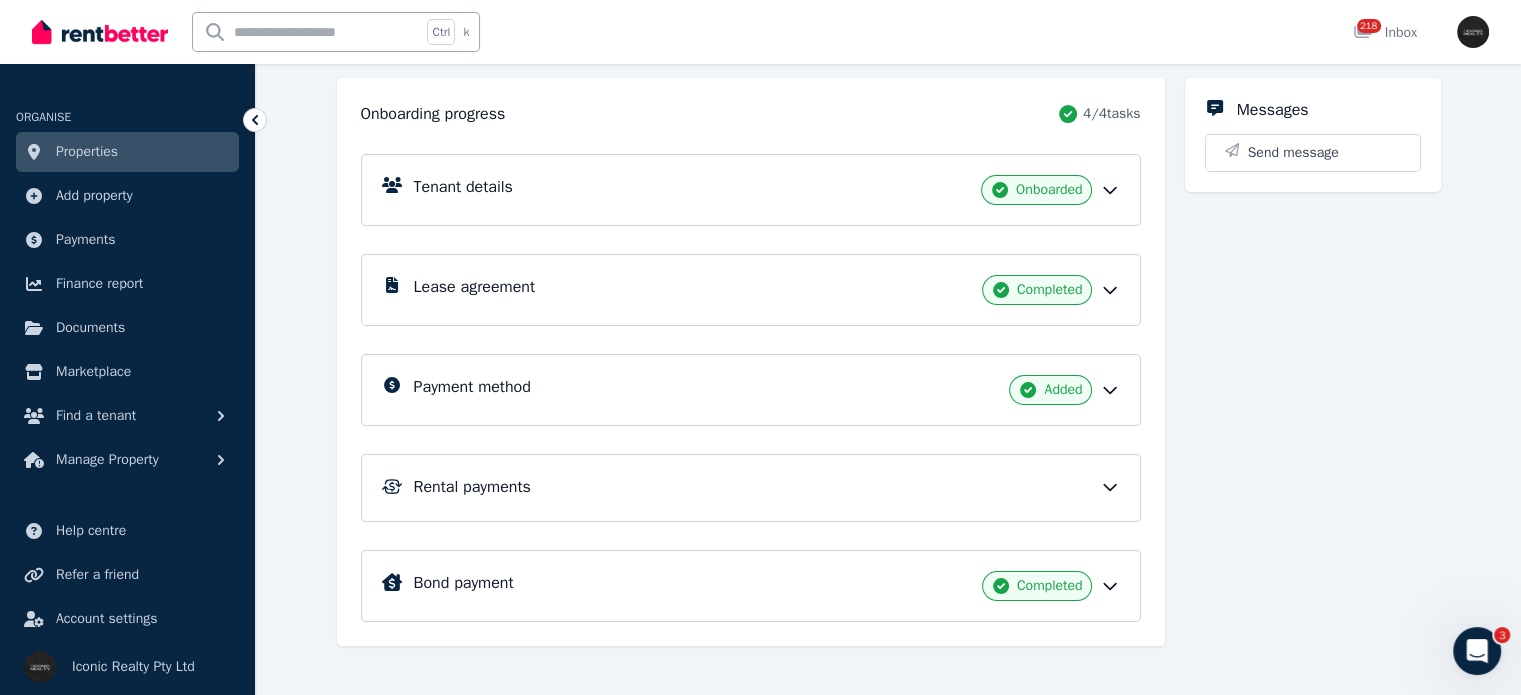 scroll, scrollTop: 227, scrollLeft: 0, axis: vertical 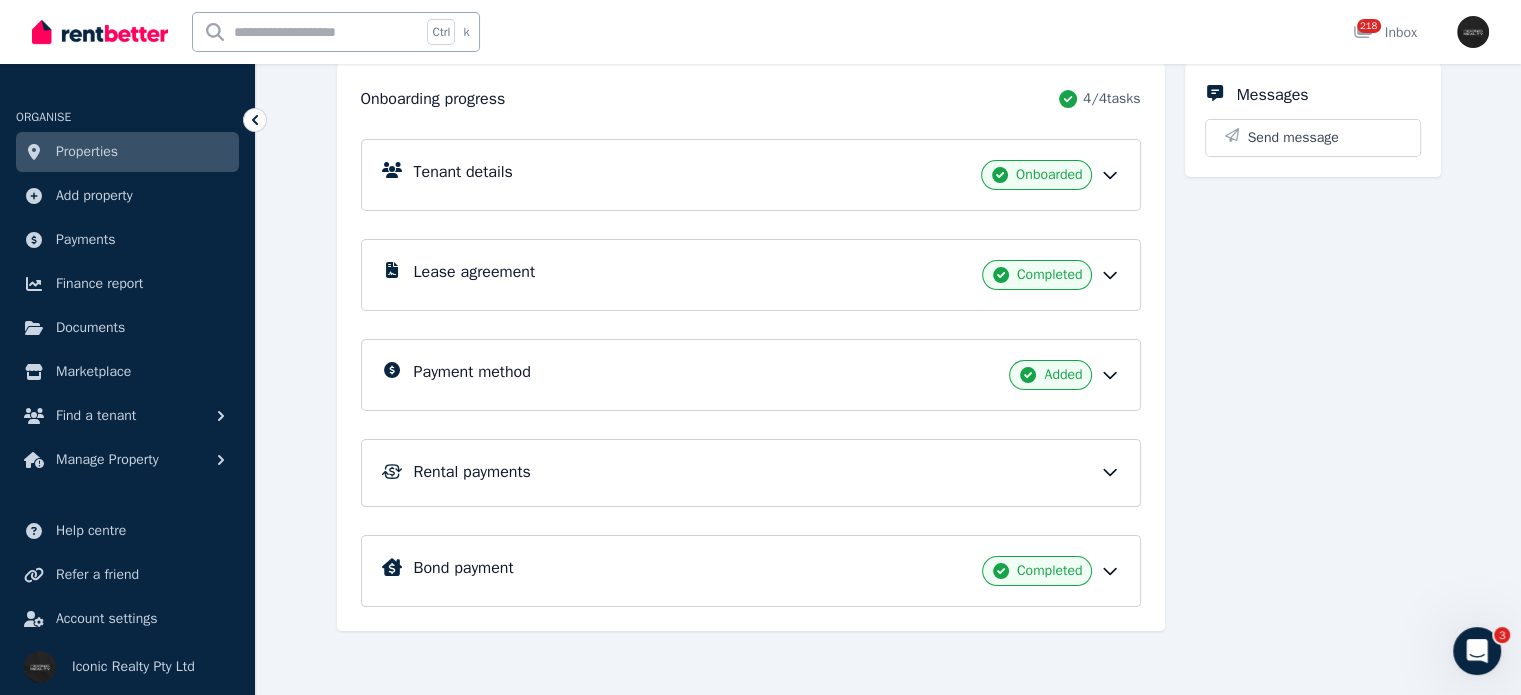 click on "Rental payments" at bounding box center (472, 472) 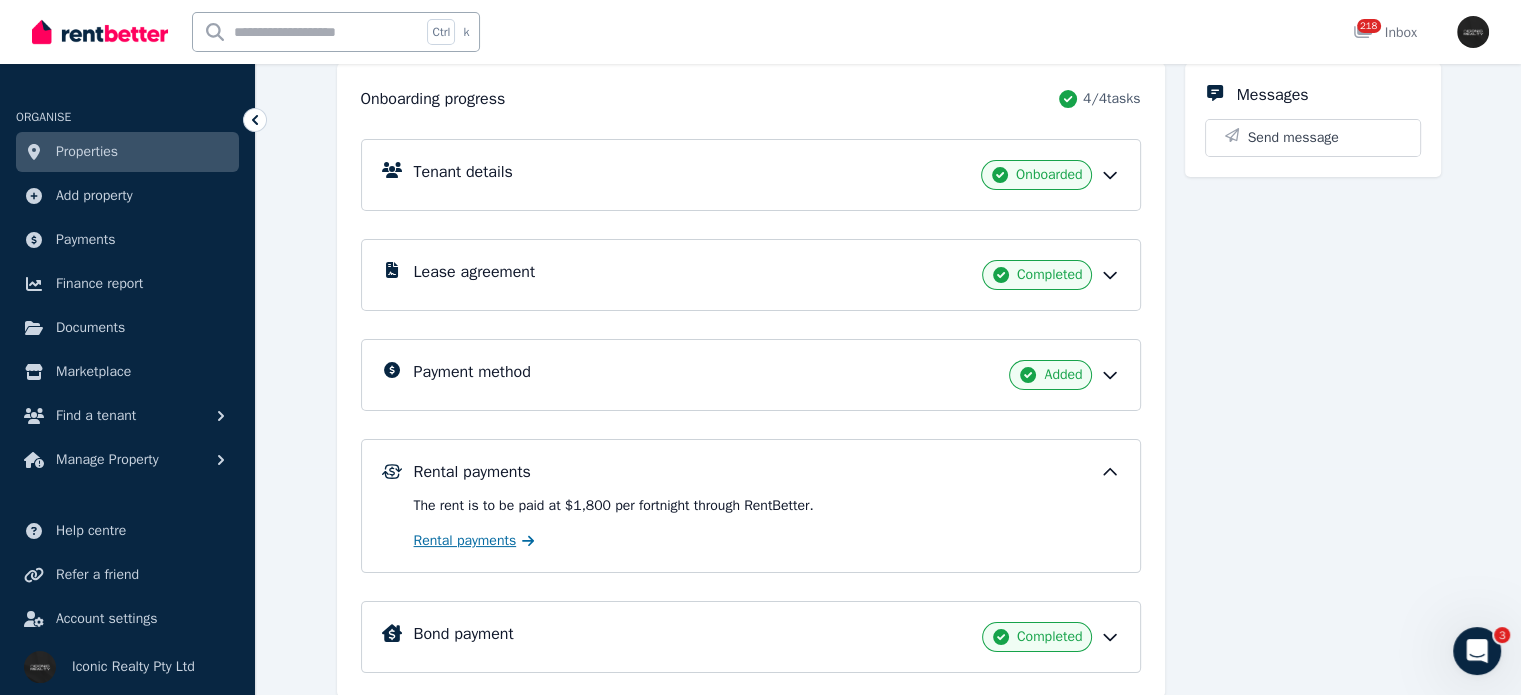 click on "Rental payments" at bounding box center [465, 541] 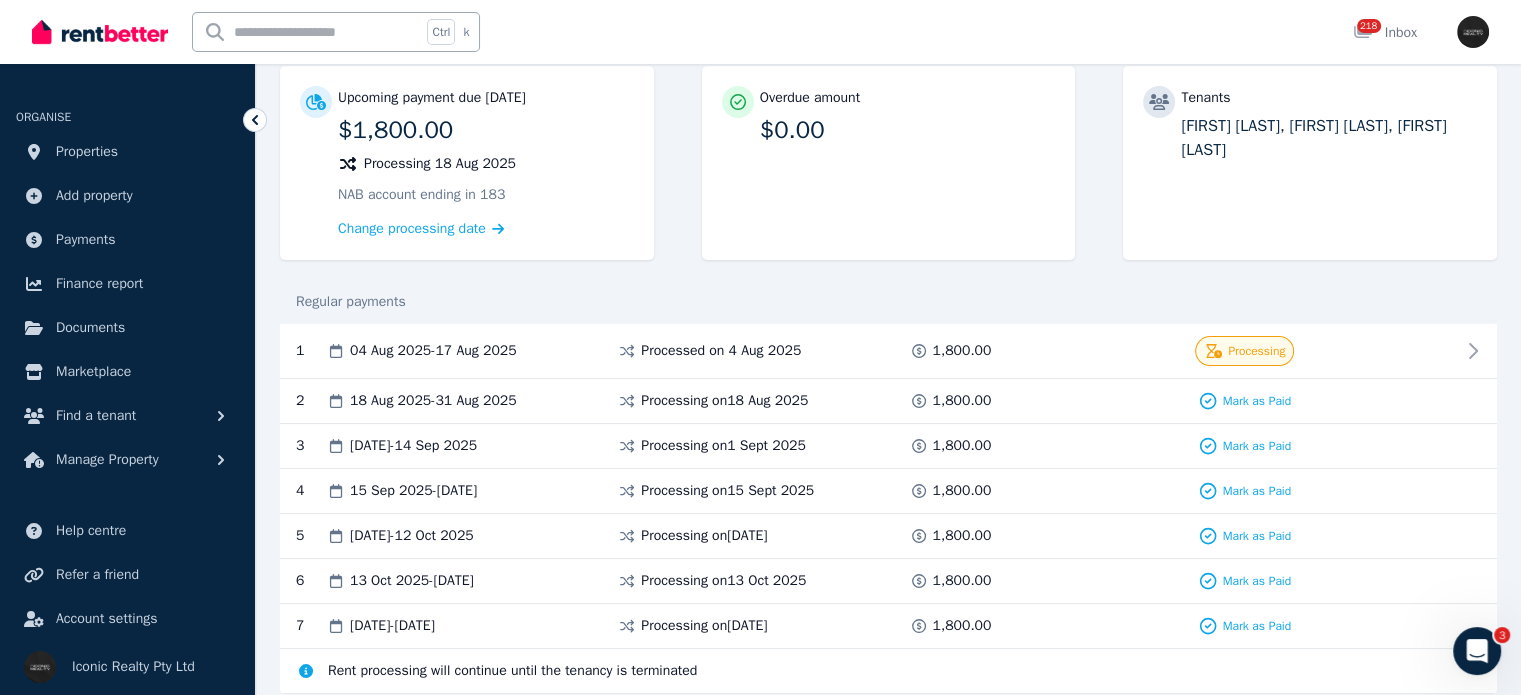 scroll, scrollTop: 200, scrollLeft: 0, axis: vertical 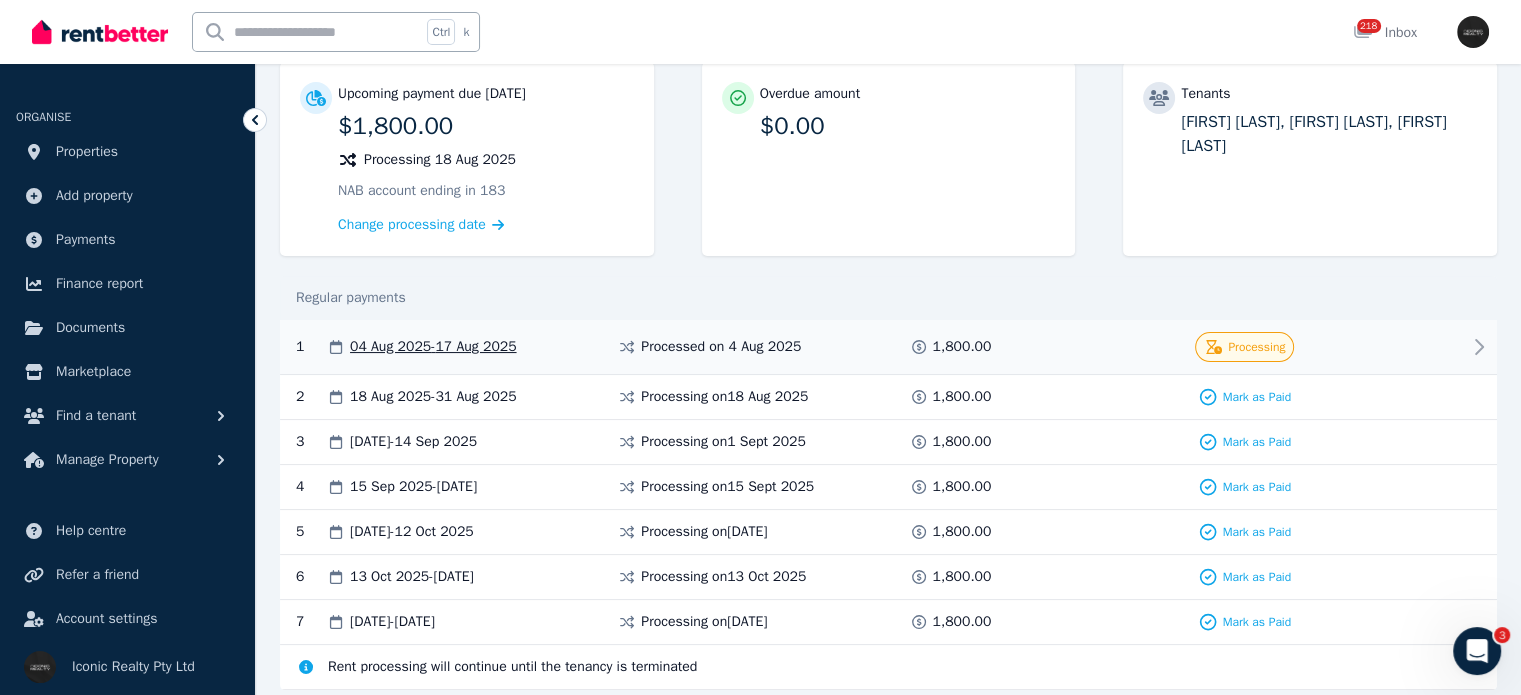 click on "[DATE]  -  [DATE]" at bounding box center (433, 347) 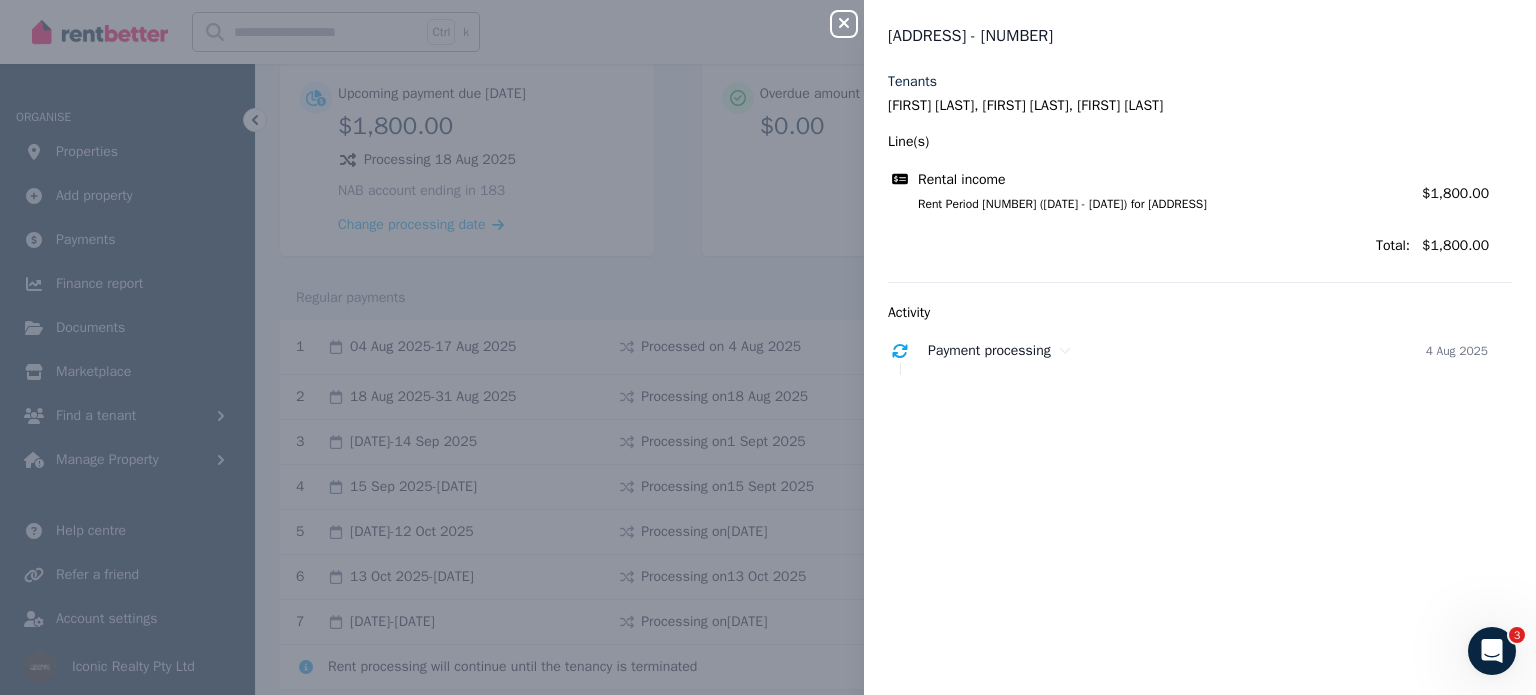 click on "Close panel [ADDRESS] - [NUMBER] Tenants [FIRST] [LAST], [FIRST] [LAST], [FIRST] [LAST] Line(s) Rental income Rent Period [NUMBER] ([DATE] - [DATE]) for [ADDRESS] Amount: $[AMOUNT] Total: $[AMOUNT] Activity Payment processing [DATE]" at bounding box center (768, 347) 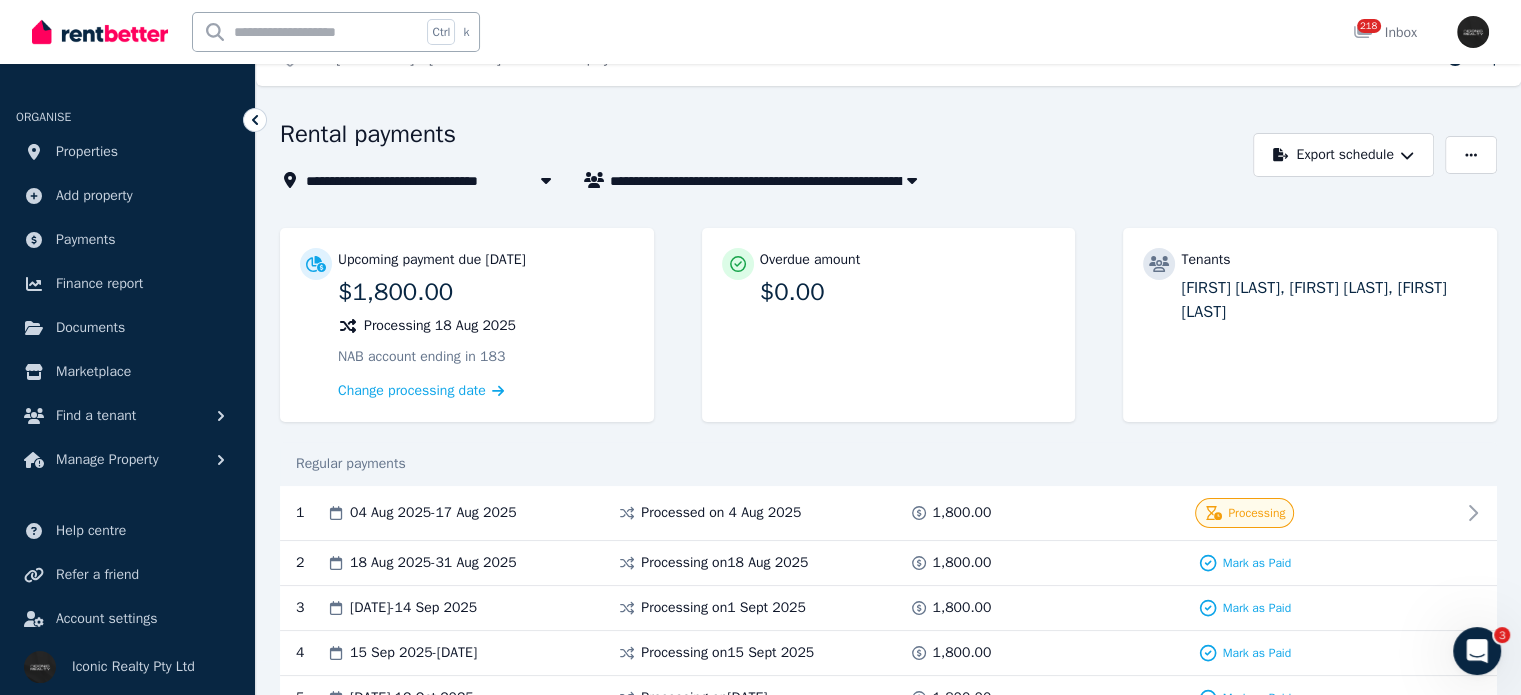 scroll, scrollTop: 0, scrollLeft: 0, axis: both 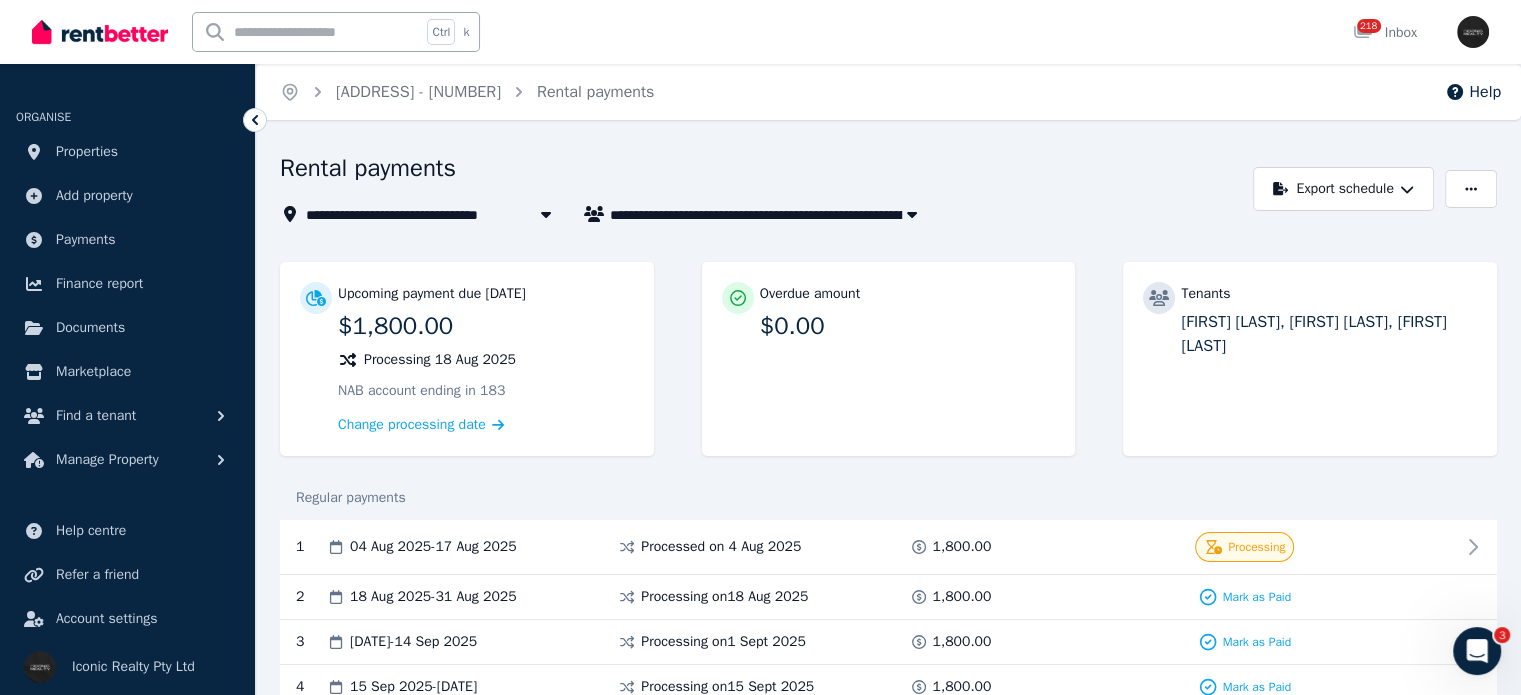 click at bounding box center [307, 32] 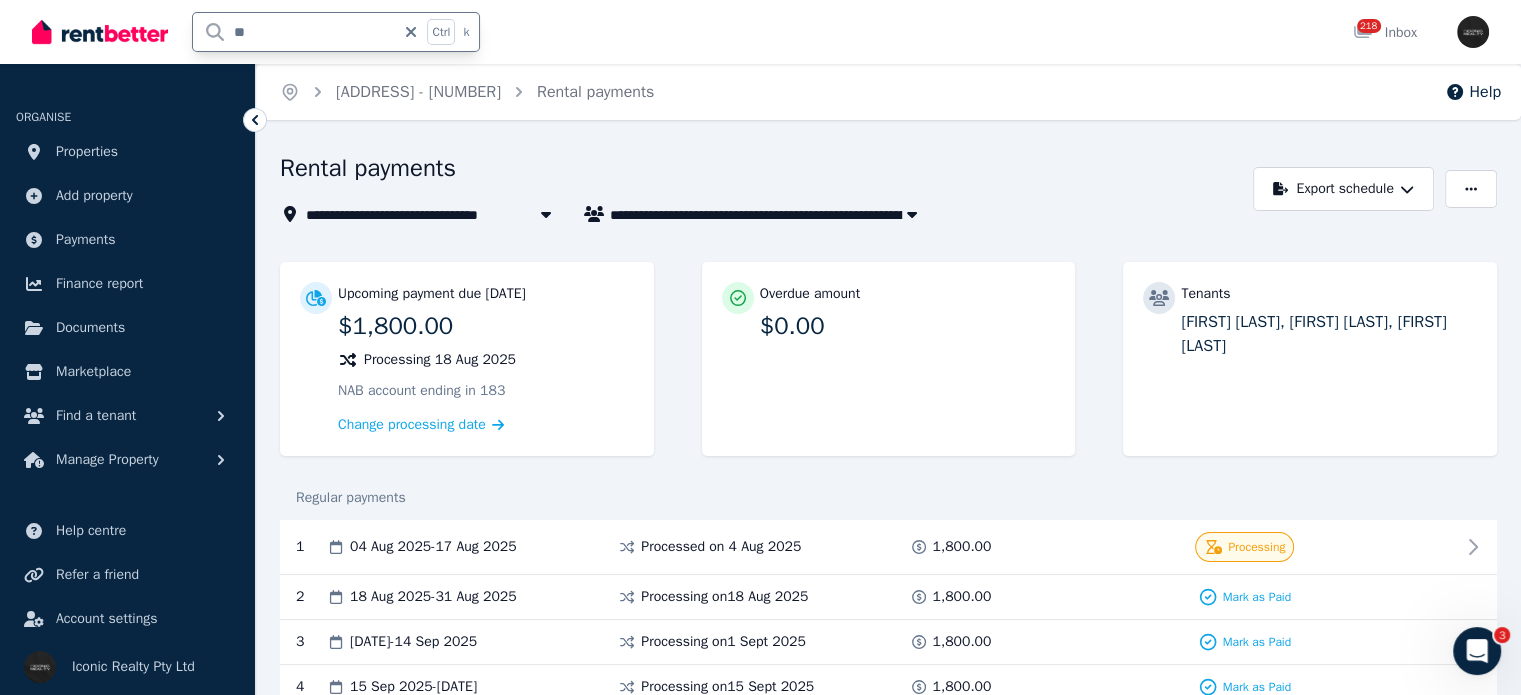 type on "******" 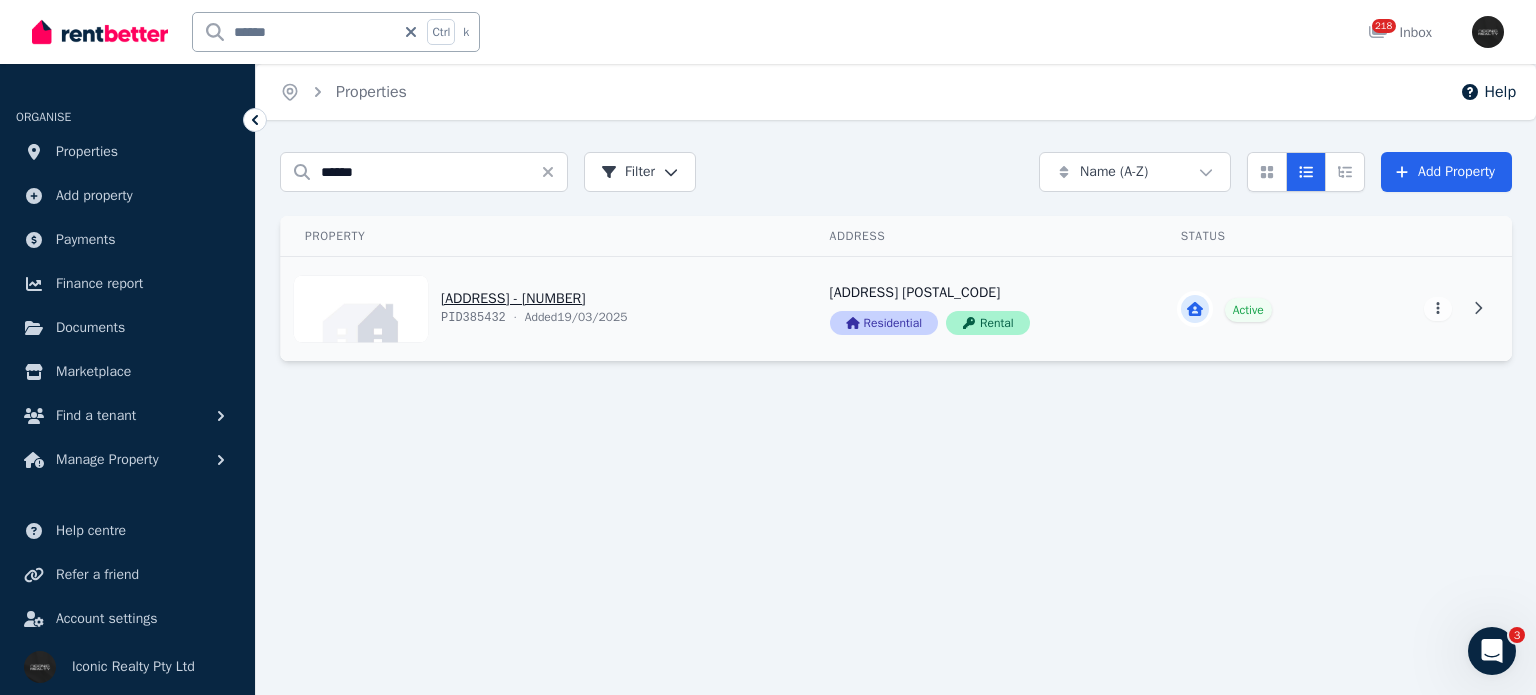 click on "View property details" at bounding box center (543, 309) 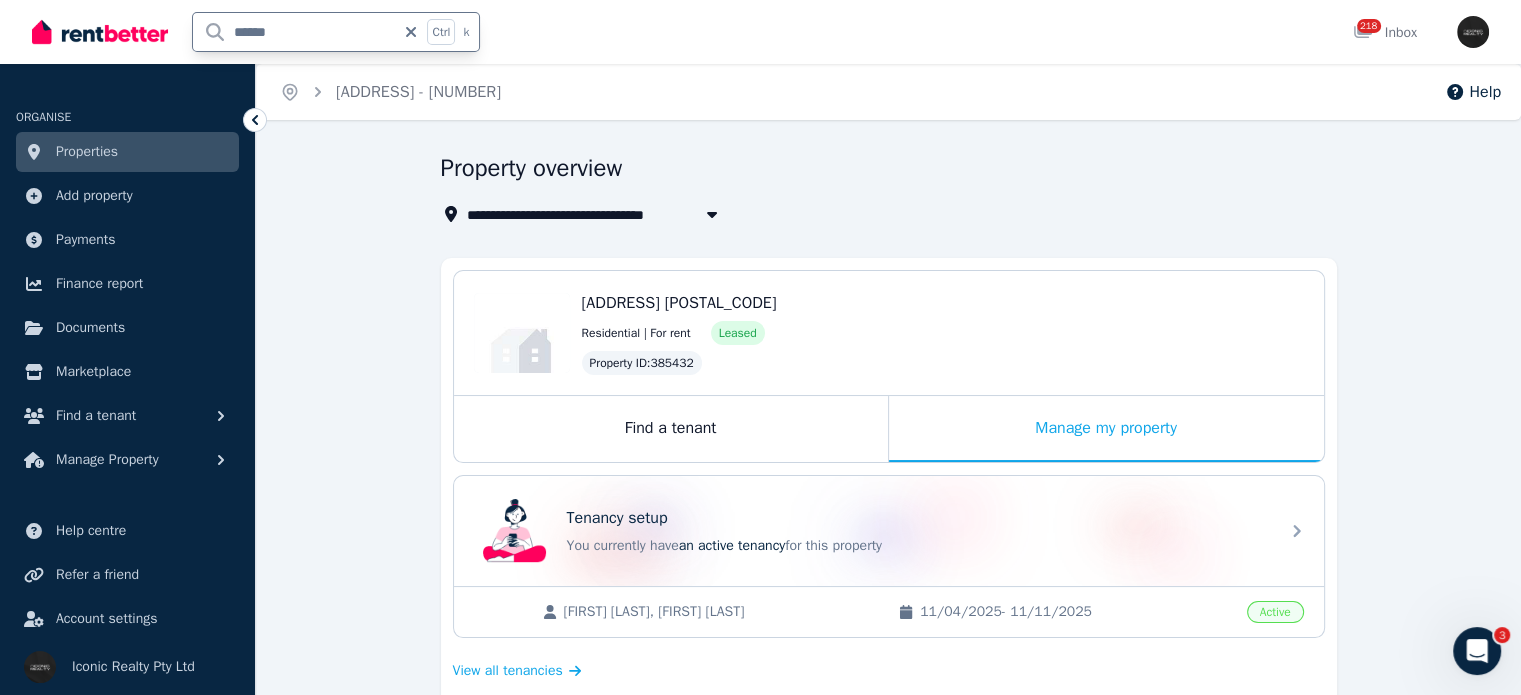 drag, startPoint x: 296, startPoint y: 31, endPoint x: 122, endPoint y: 27, distance: 174.04597 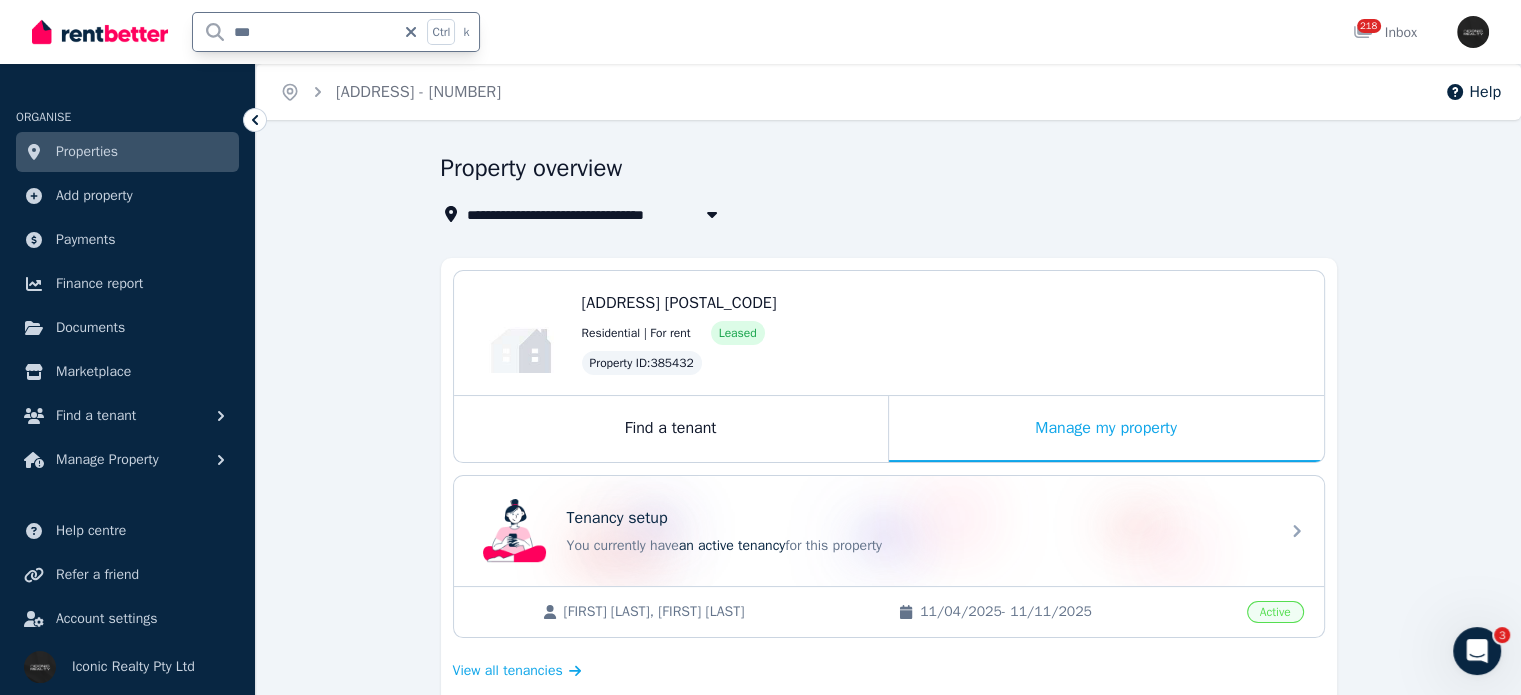 type on "****" 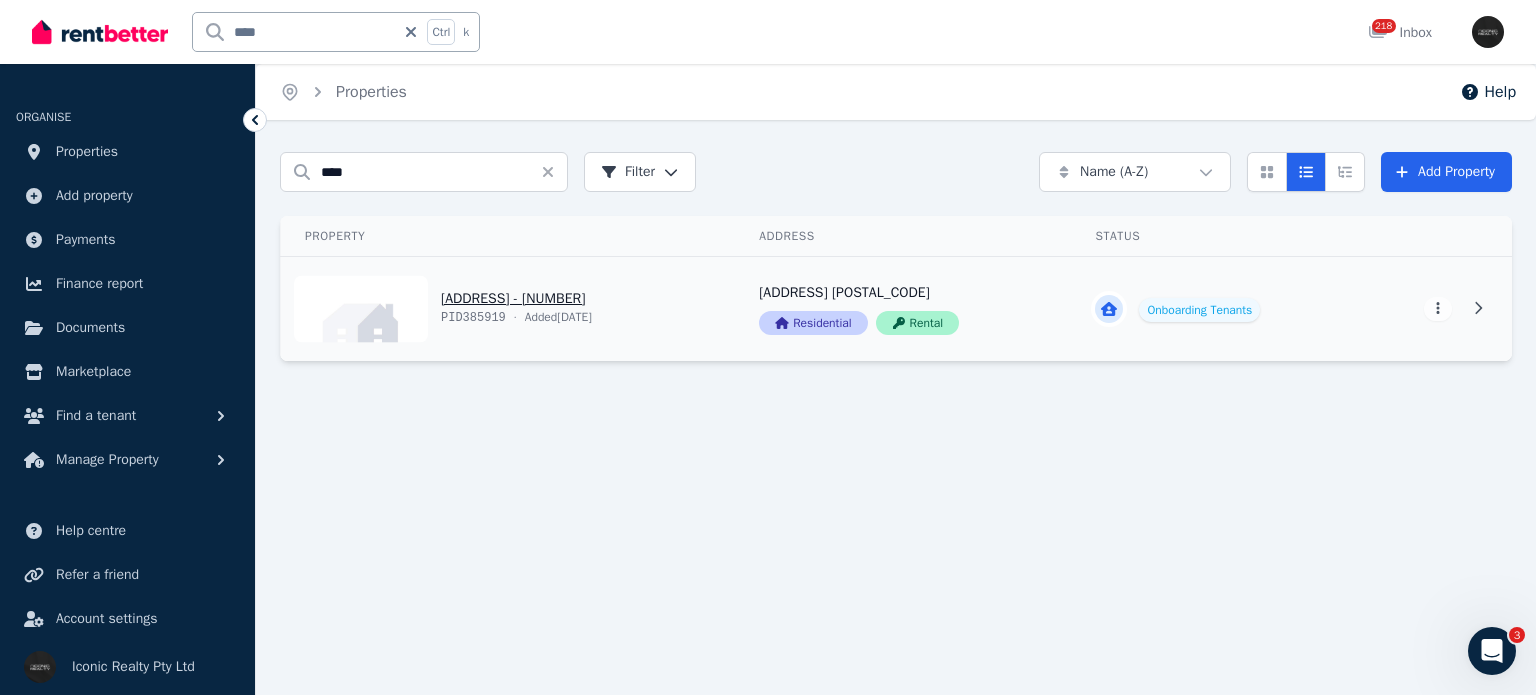 click on "View property details" at bounding box center (508, 309) 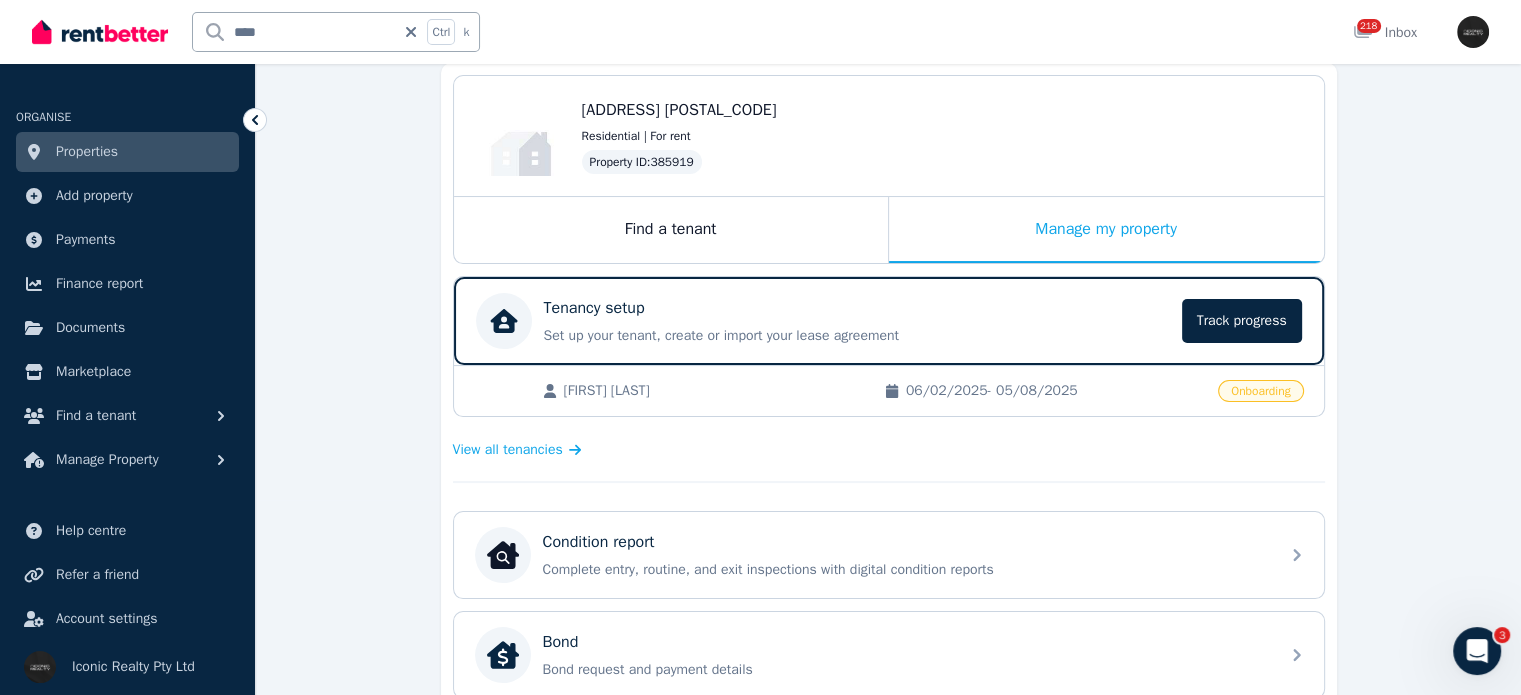 scroll, scrollTop: 200, scrollLeft: 0, axis: vertical 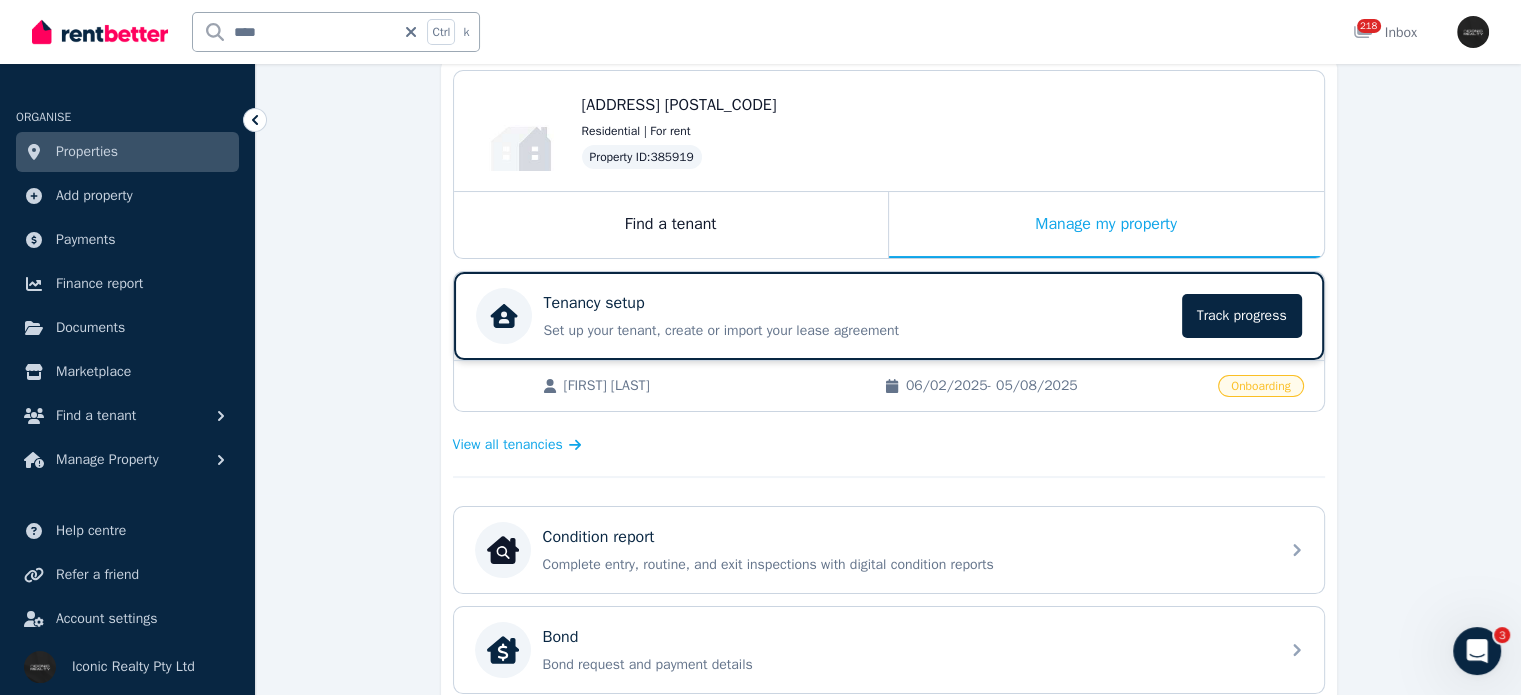 click on "Tenancy setup Set up your tenant, create or import your lease agreement Track progress" at bounding box center (857, 316) 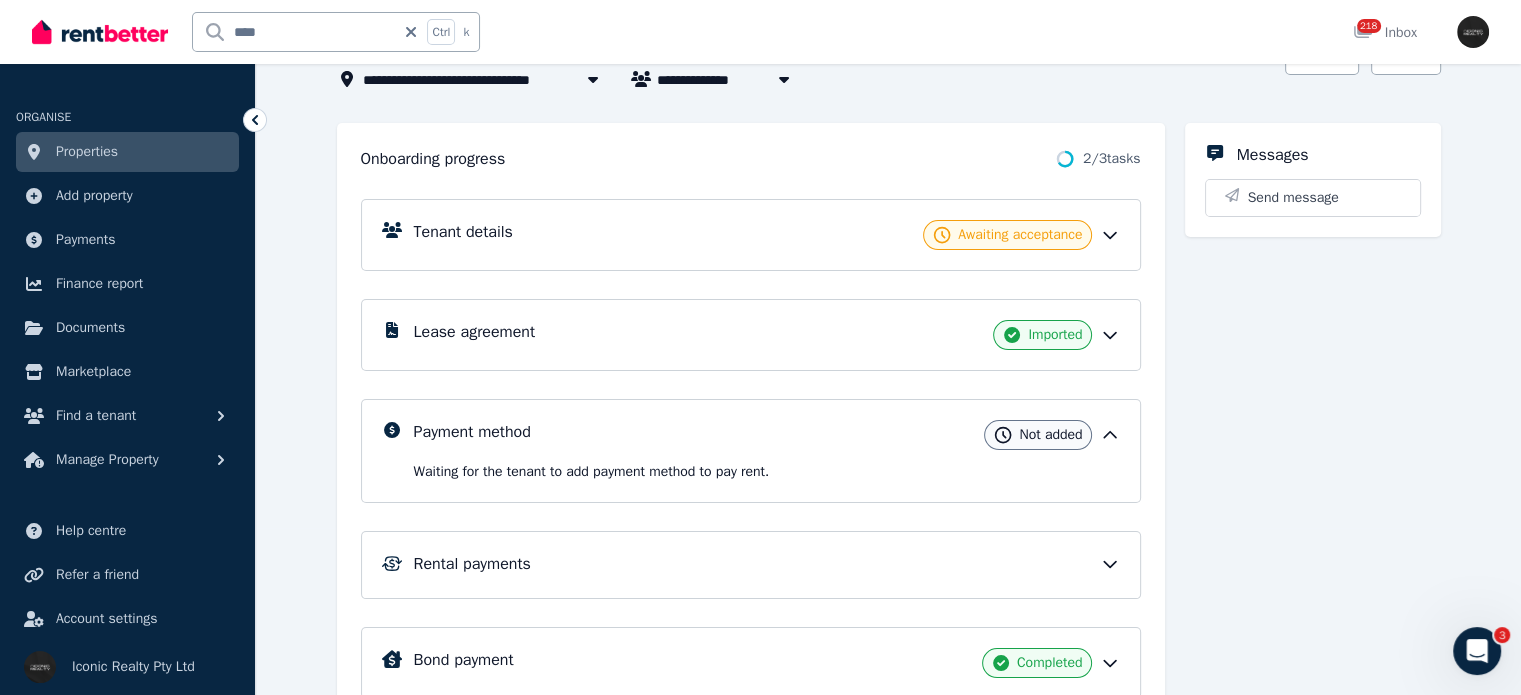 scroll, scrollTop: 200, scrollLeft: 0, axis: vertical 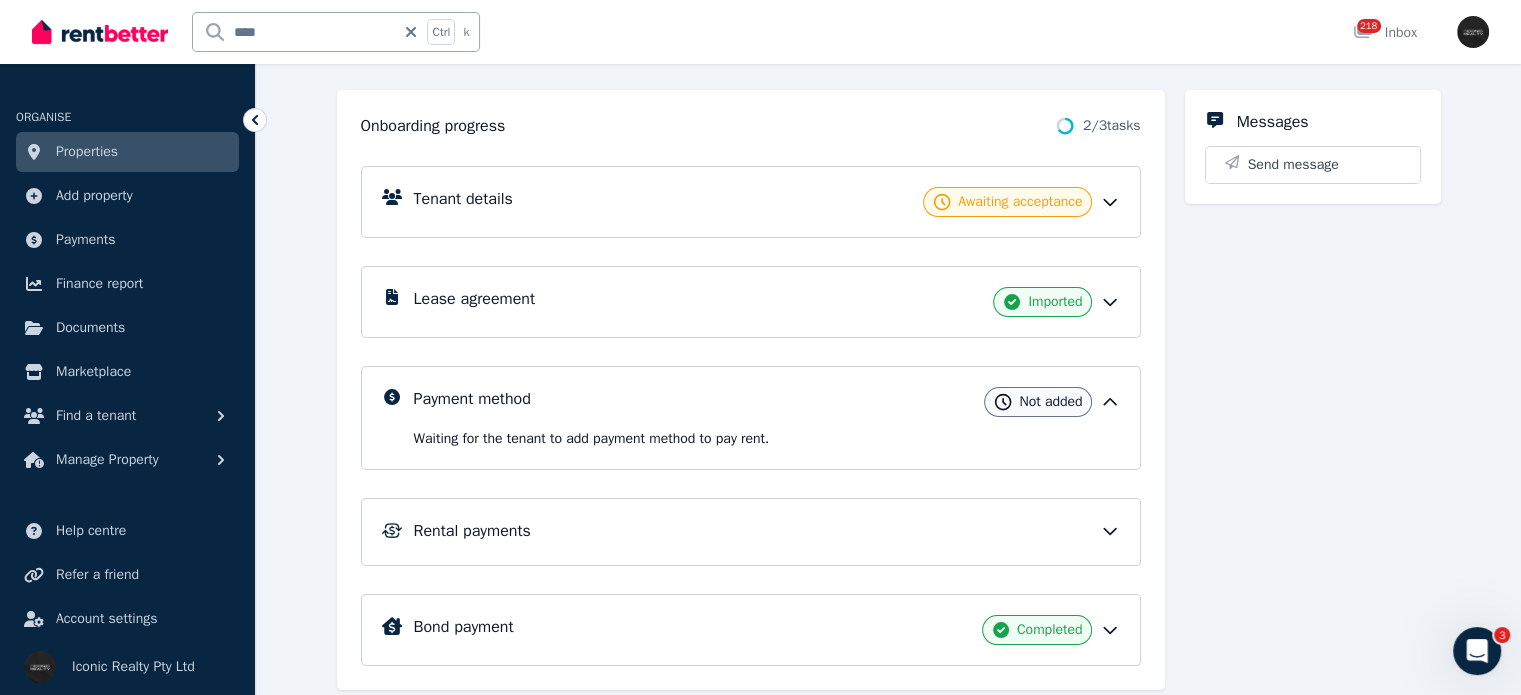 click on "Rental payments" at bounding box center (472, 531) 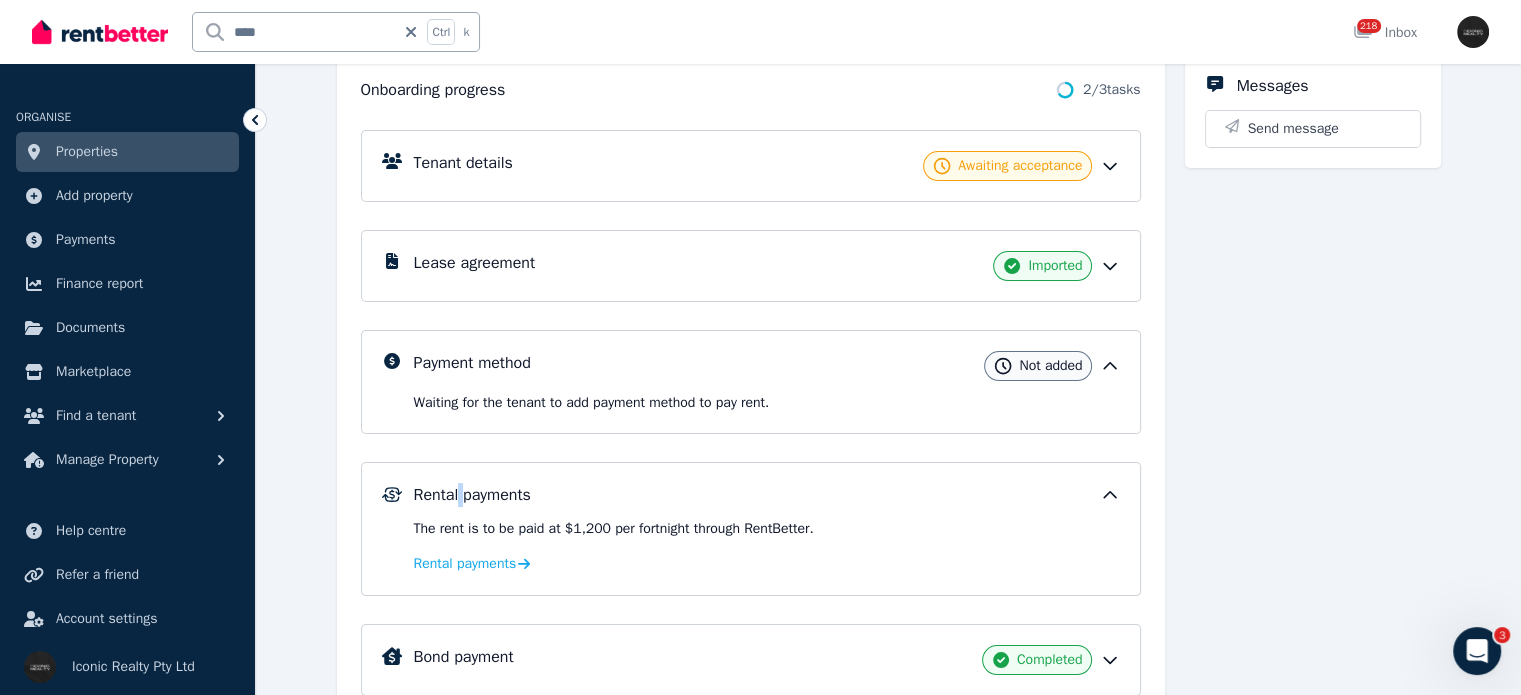 scroll, scrollTop: 300, scrollLeft: 0, axis: vertical 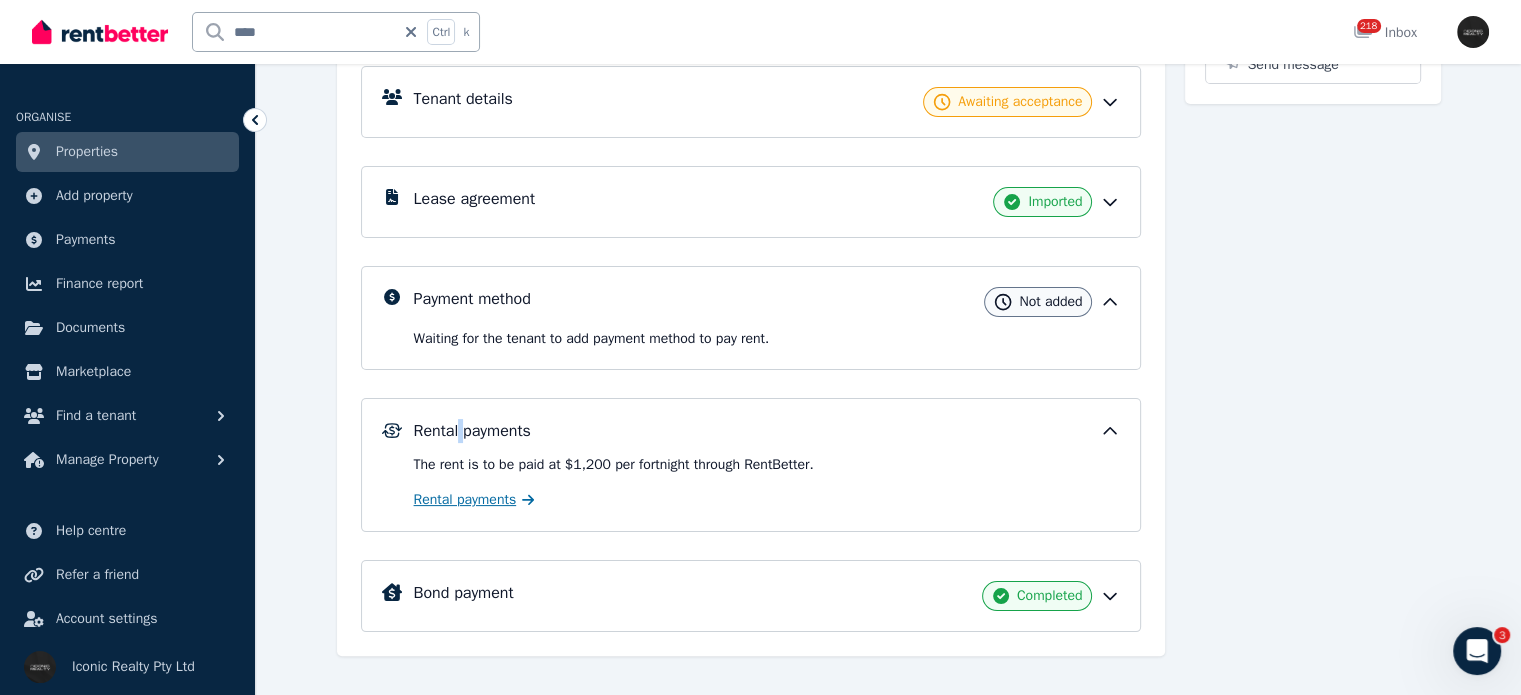 click on "Rental payments" at bounding box center [465, 500] 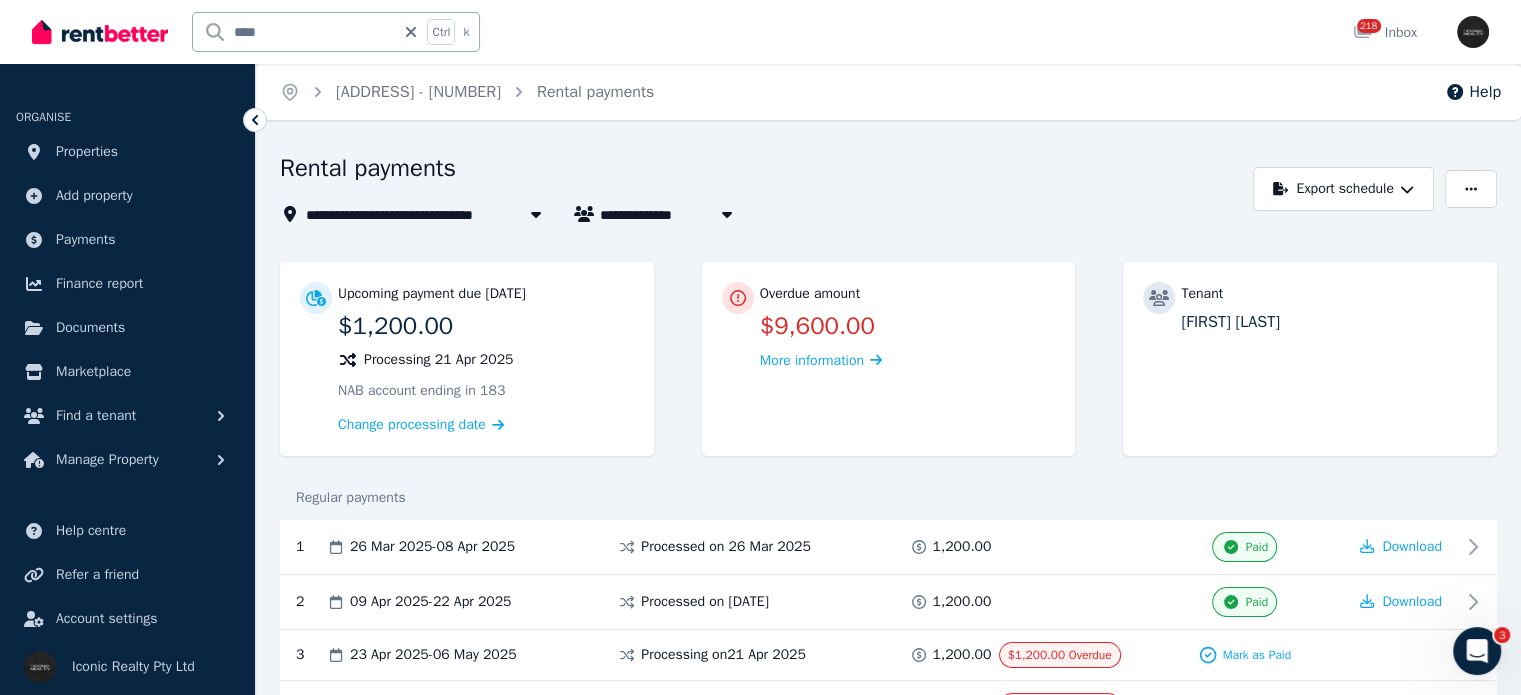 scroll, scrollTop: 100, scrollLeft: 0, axis: vertical 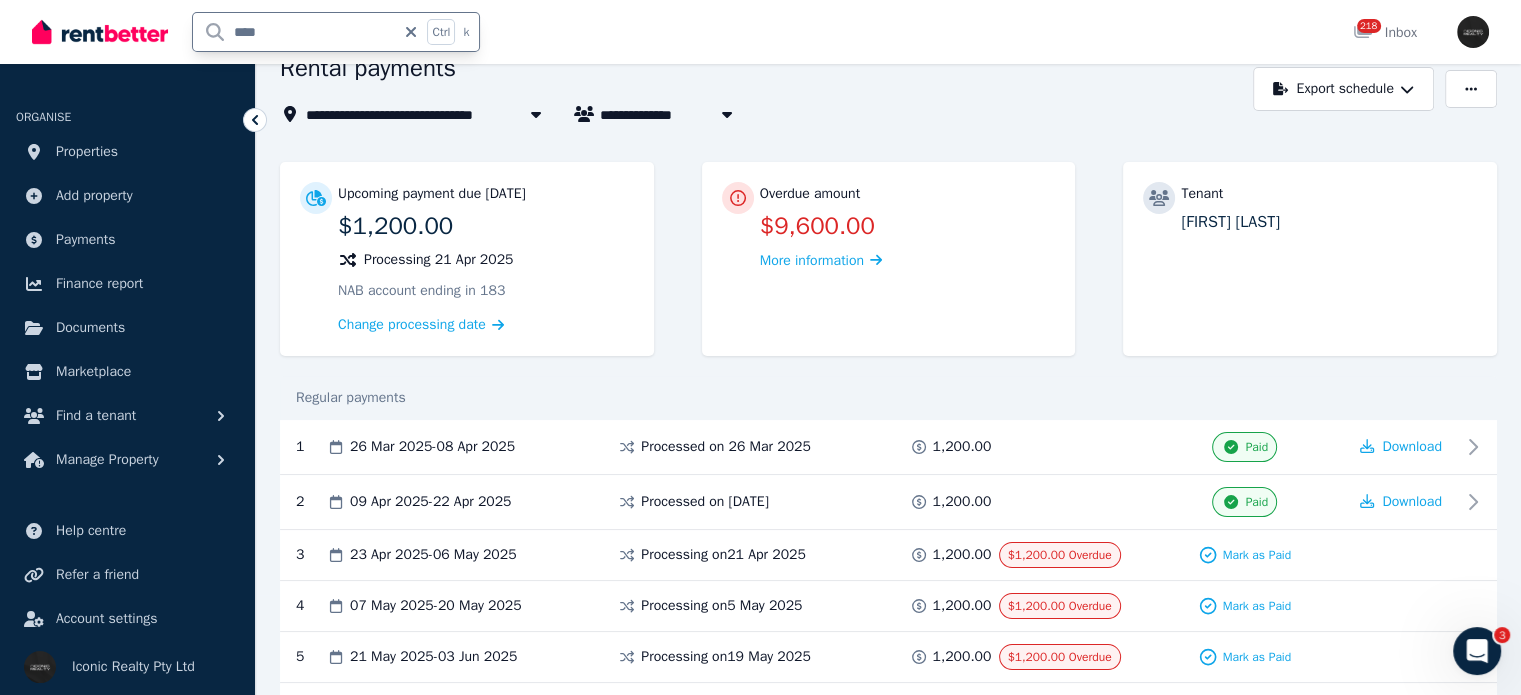 drag, startPoint x: 265, startPoint y: 35, endPoint x: 182, endPoint y: 30, distance: 83.15047 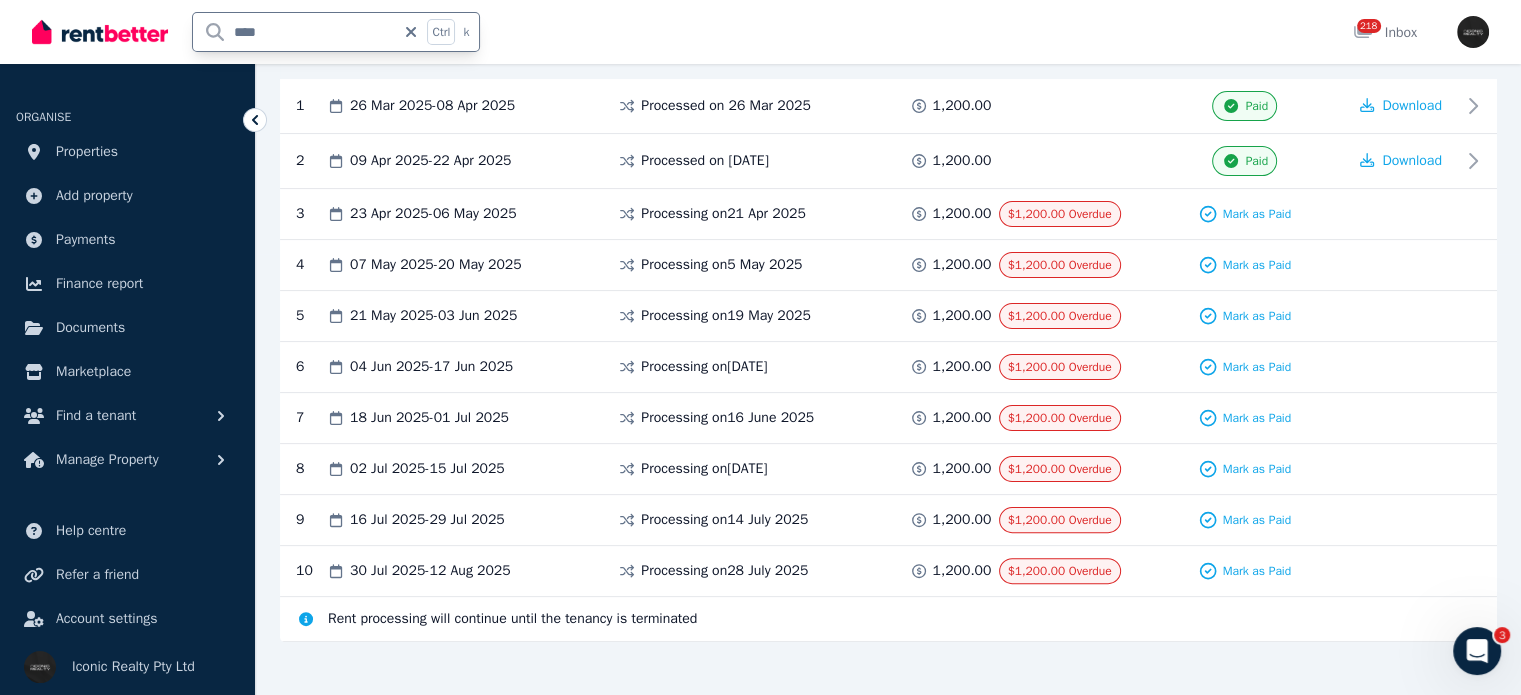 scroll, scrollTop: 452, scrollLeft: 0, axis: vertical 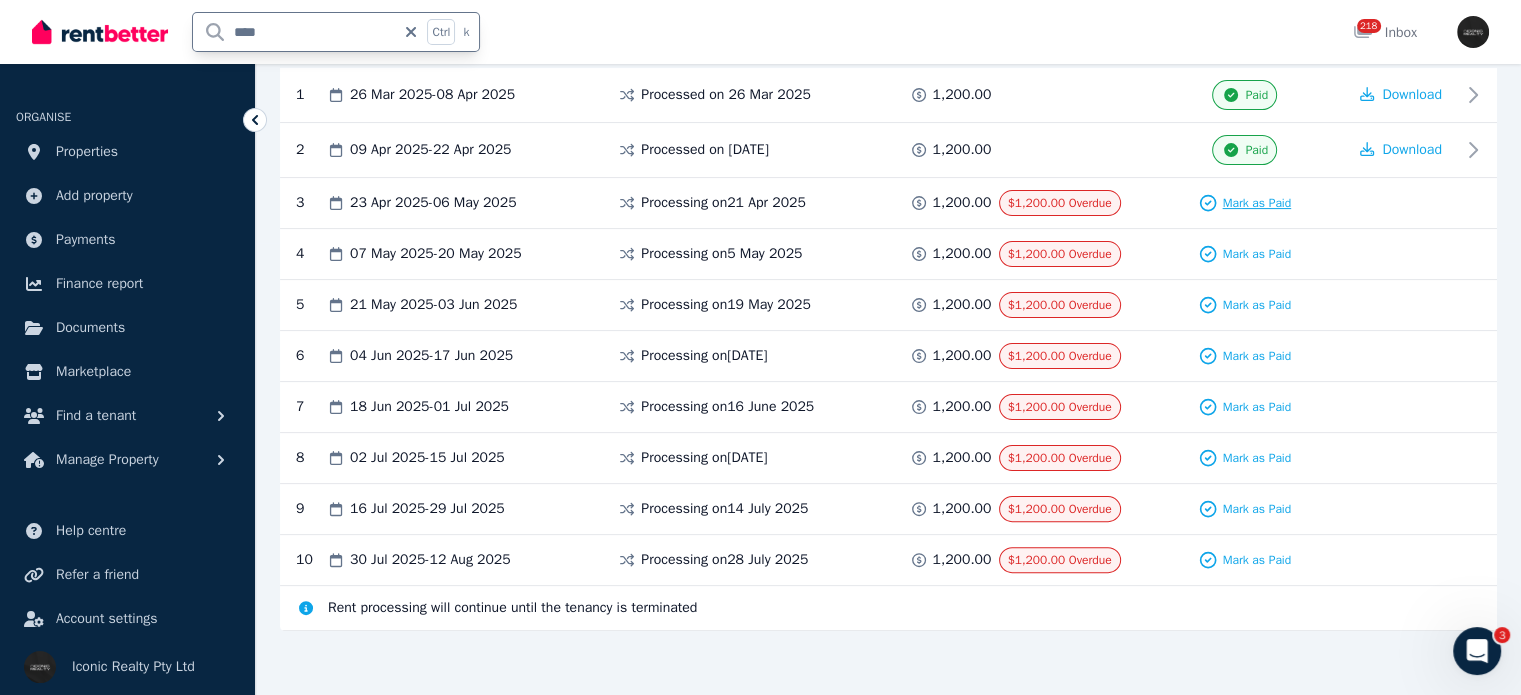 click on "Mark as Paid" at bounding box center (1256, 203) 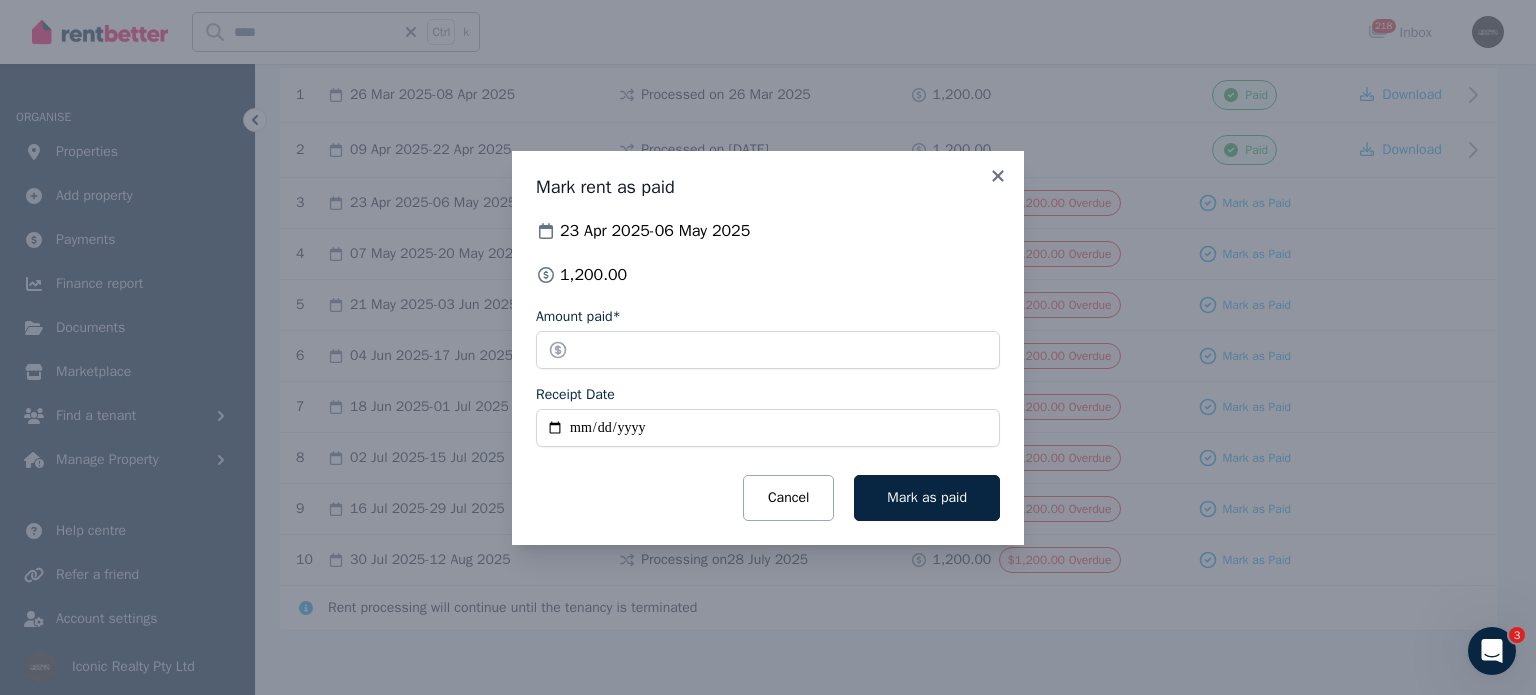 click on "Receipt Date" at bounding box center [768, 428] 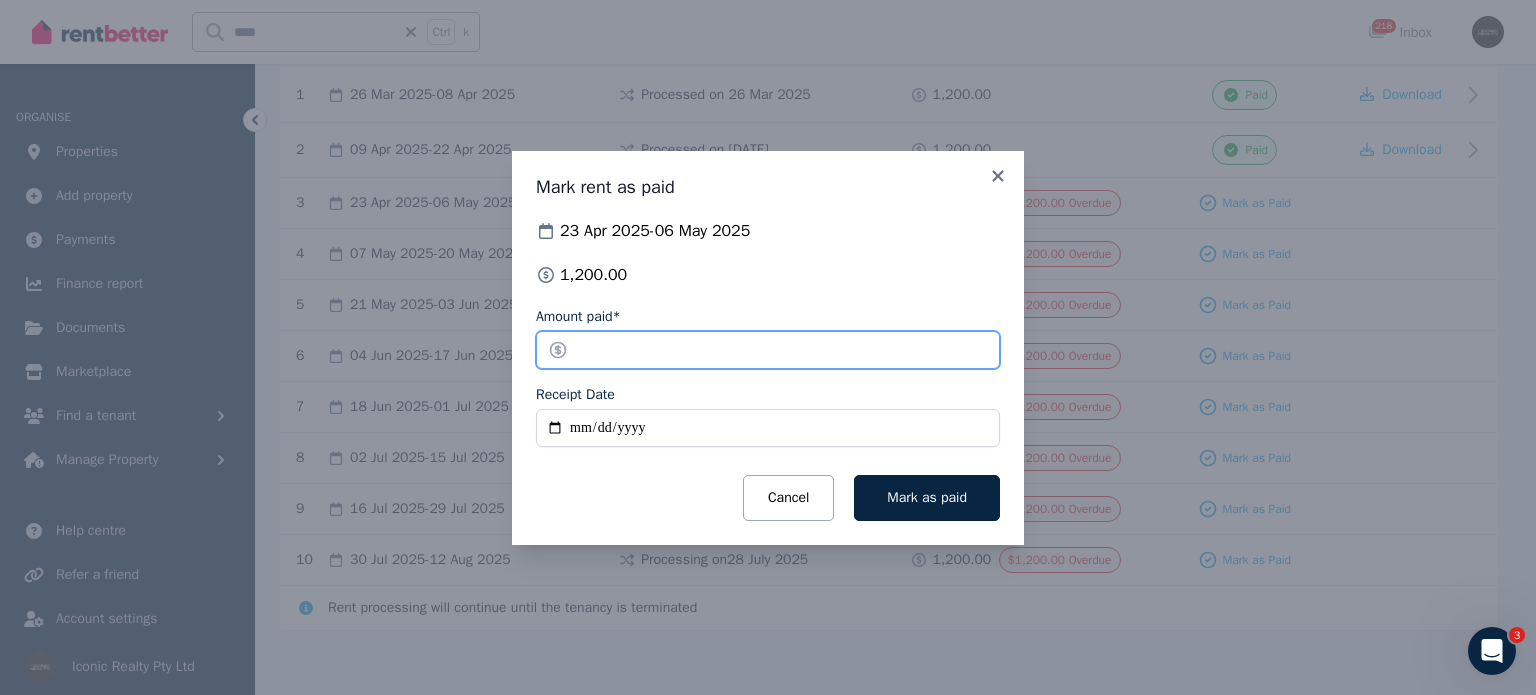 click on "Amount paid* *******" at bounding box center [768, 338] 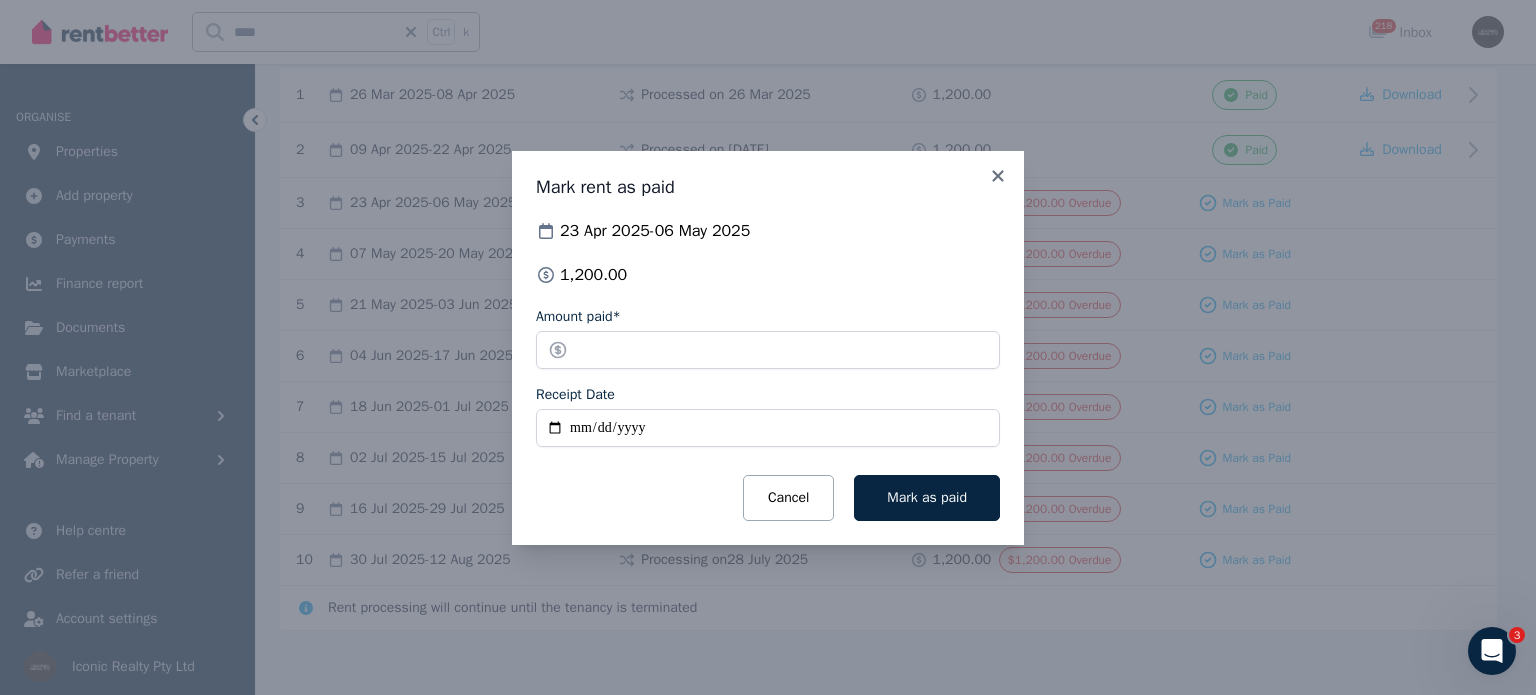 click on "Receipt Date" at bounding box center [768, 428] 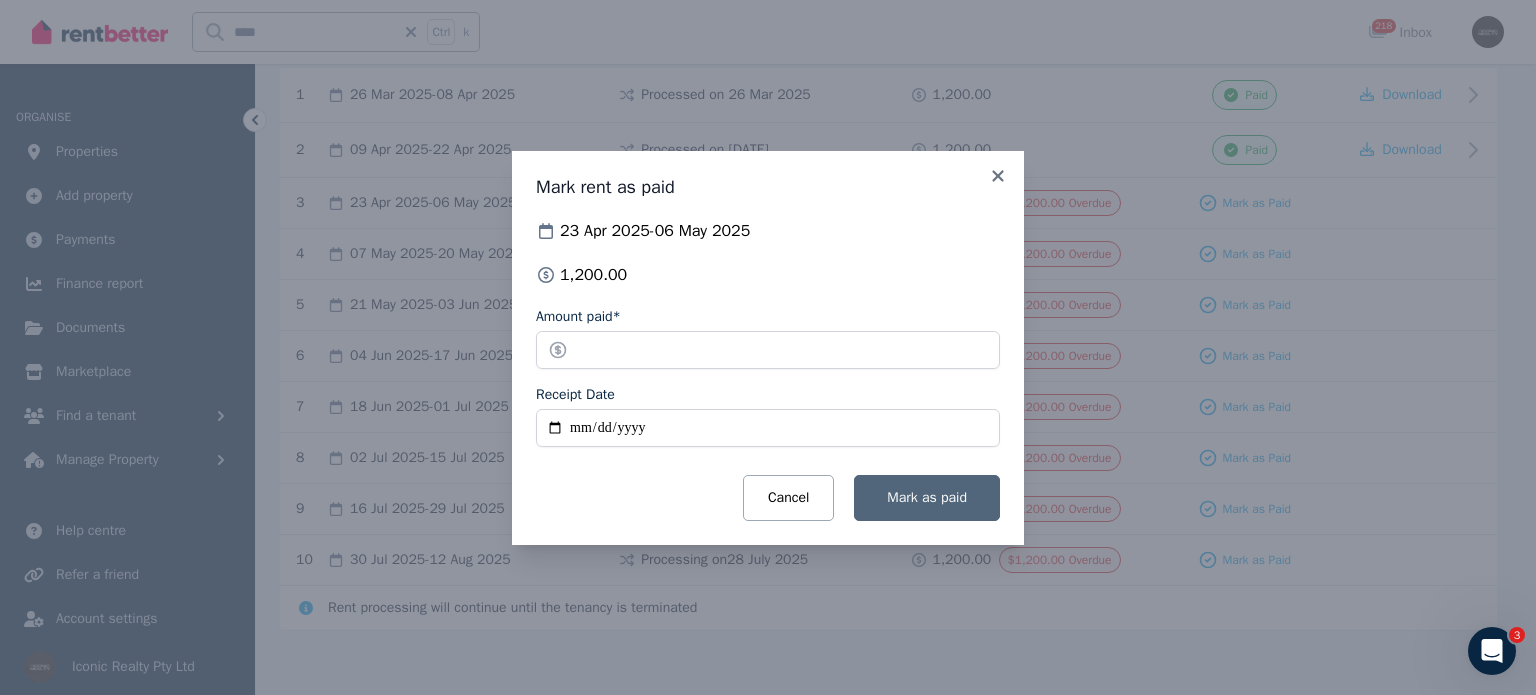 click on "Mark as paid" at bounding box center (927, 498) 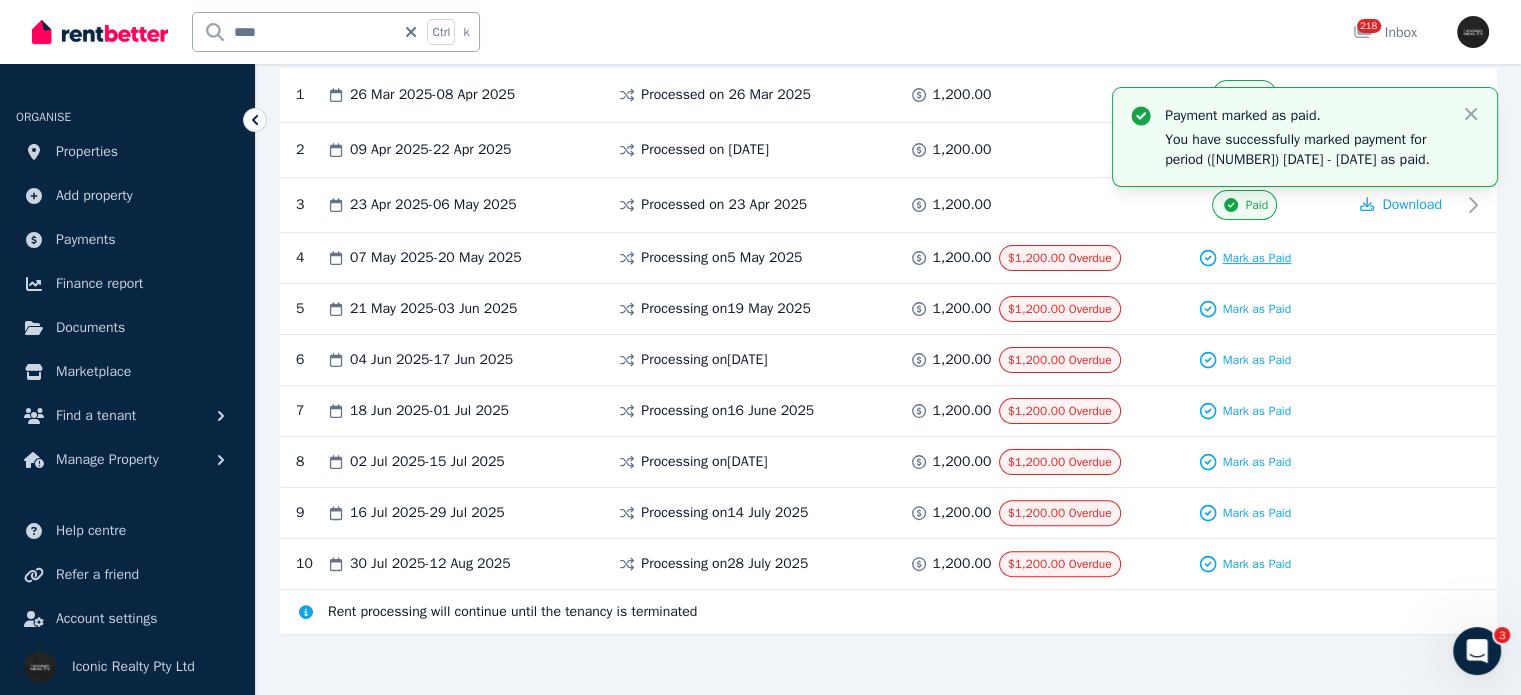 click on "Mark as Paid" at bounding box center (1256, 258) 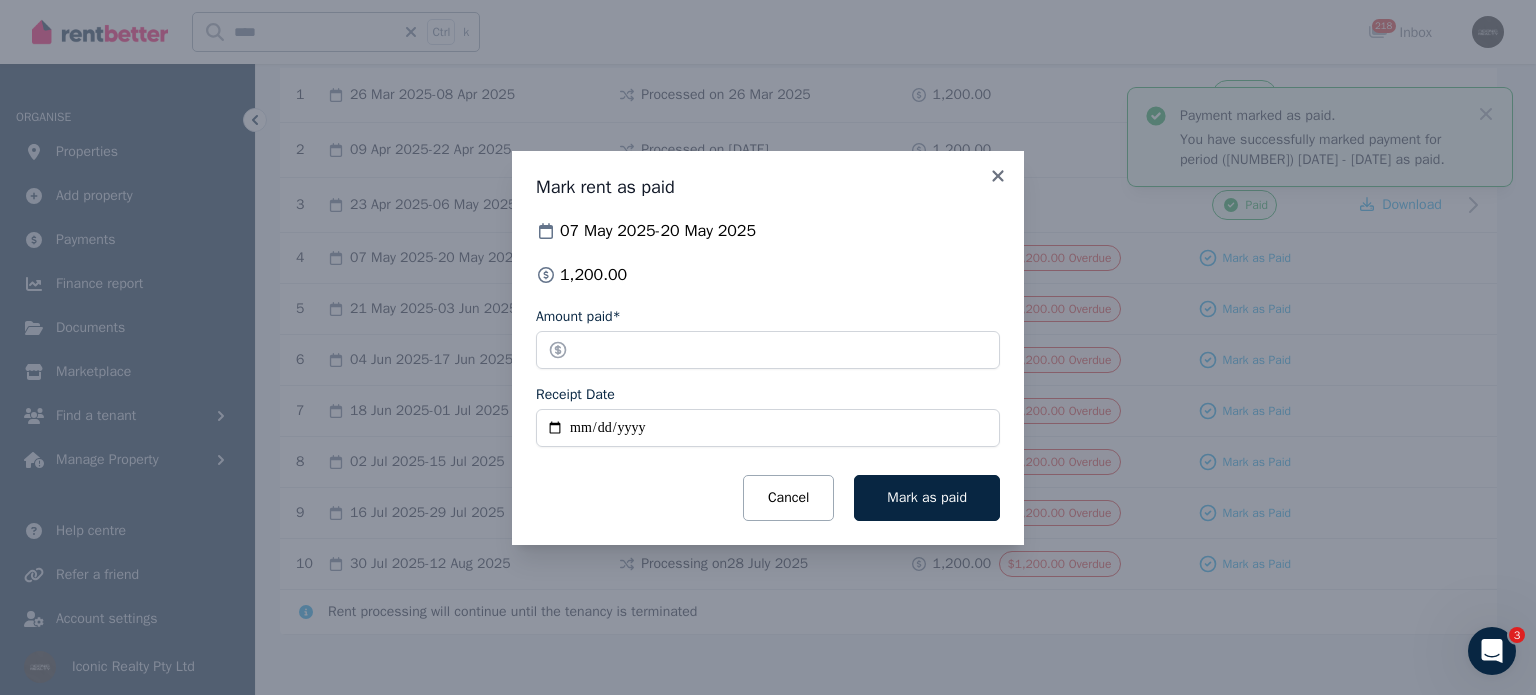 click on "Receipt Date" at bounding box center (768, 428) 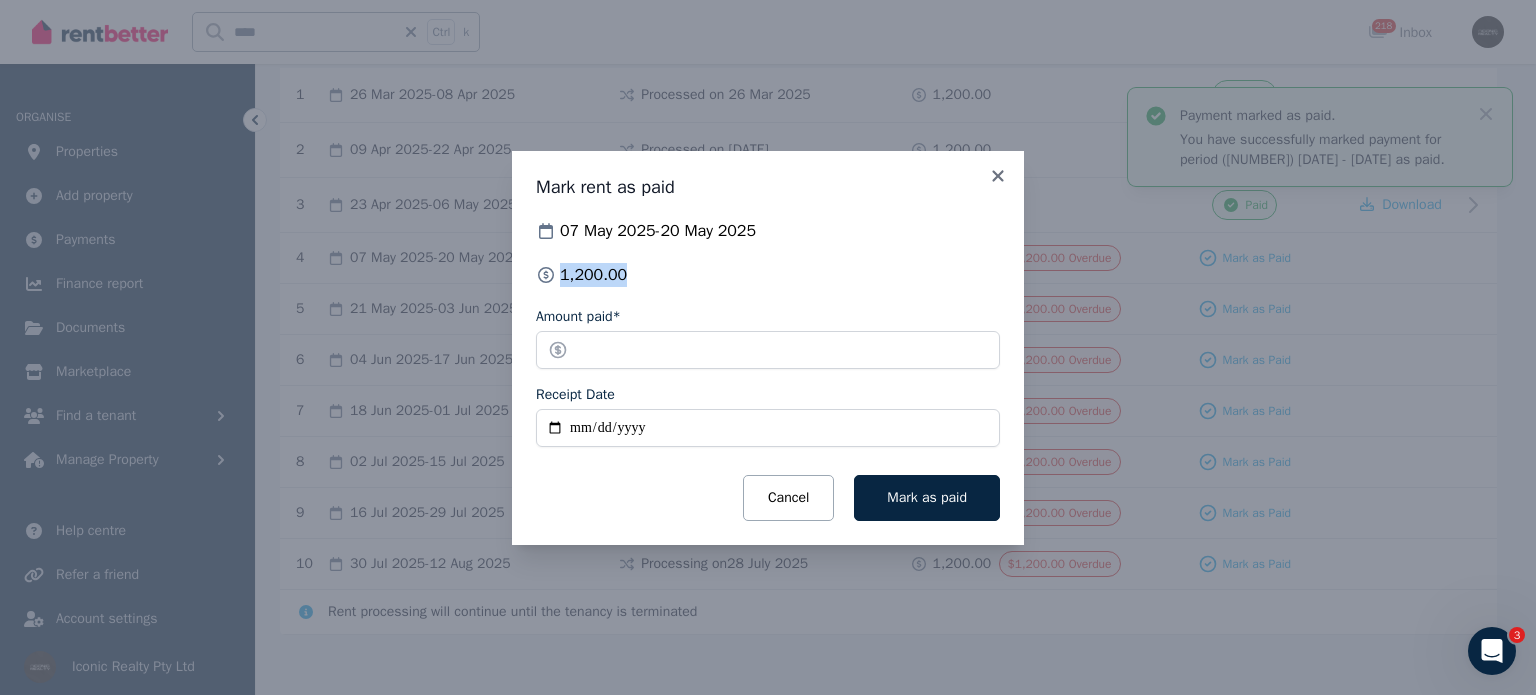 click on "[DATE]  -  [DATE] [AMOUNT]   Amount paid* ******* Receipt Date Cancel Mark as paid" at bounding box center (768, 370) 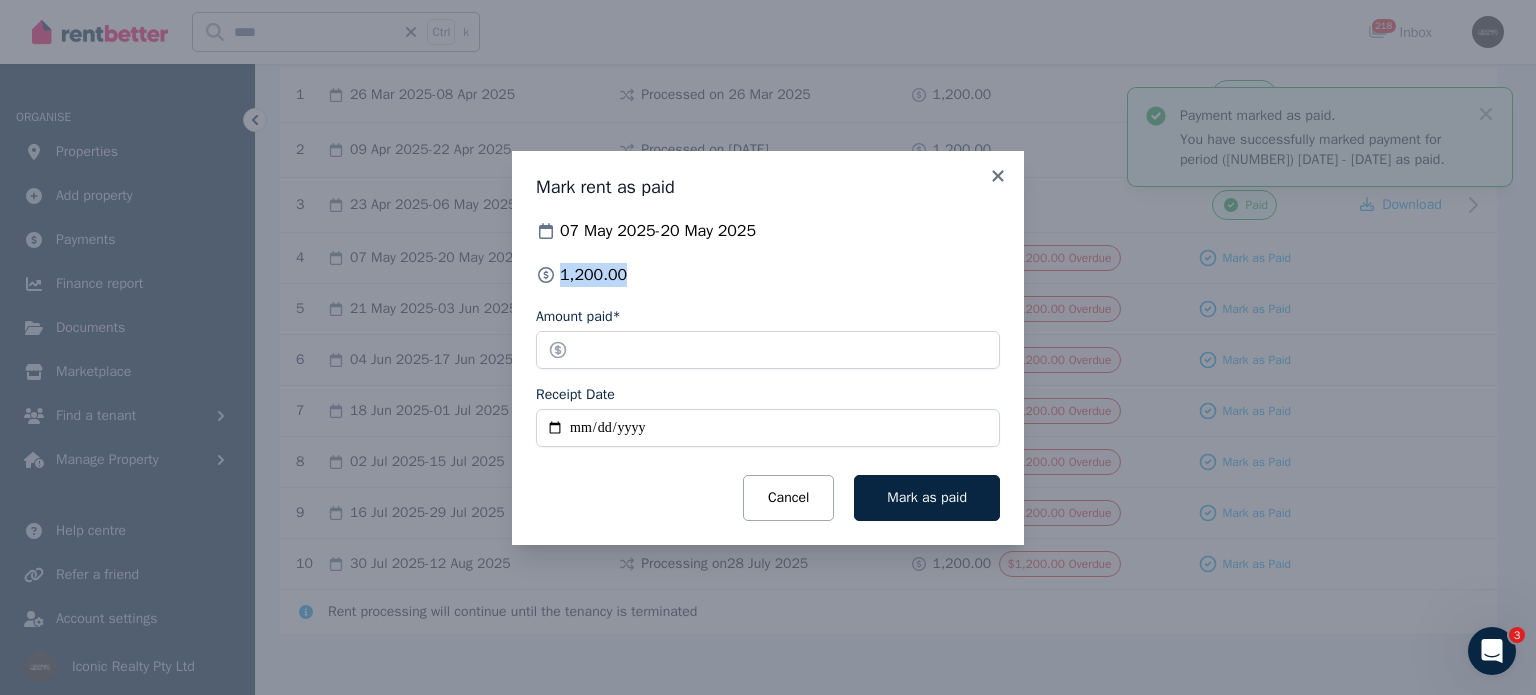 click on "Receipt Date" at bounding box center [768, 428] 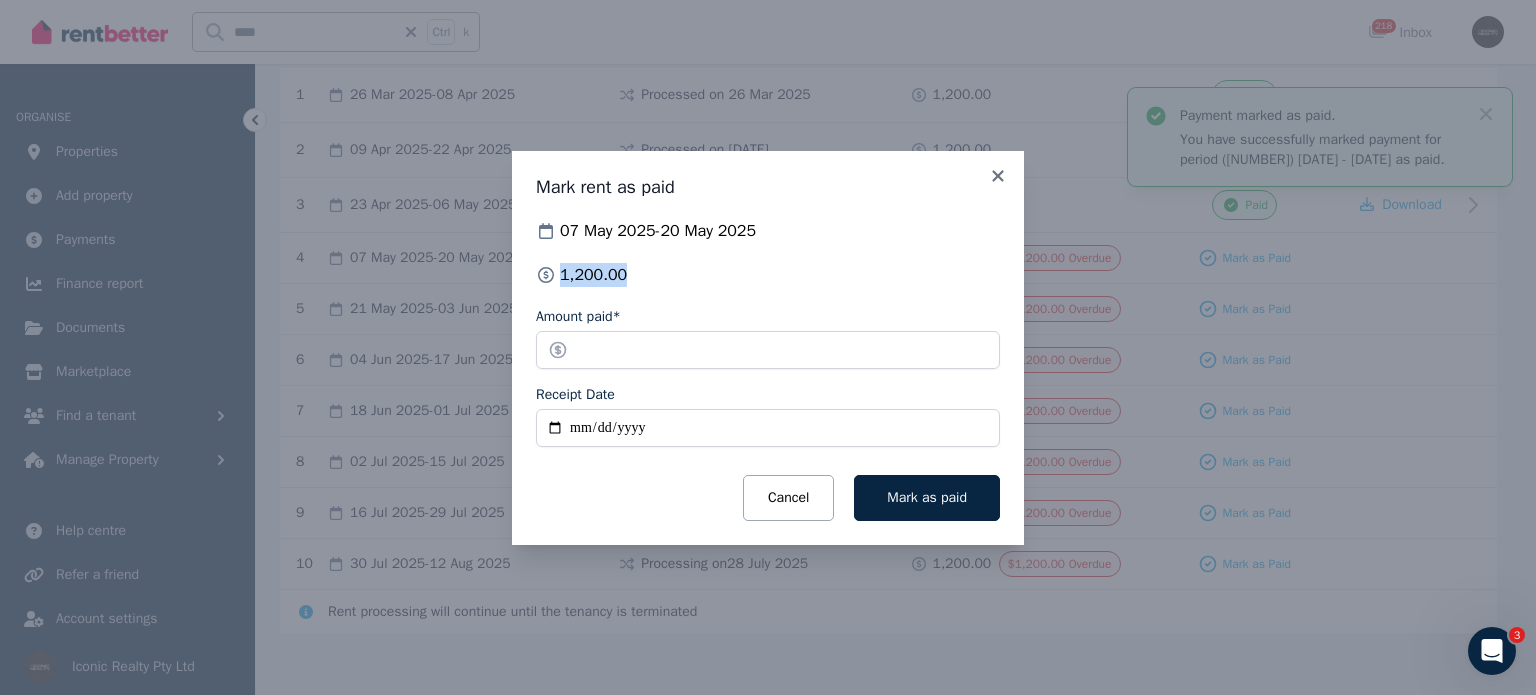 type on "**********" 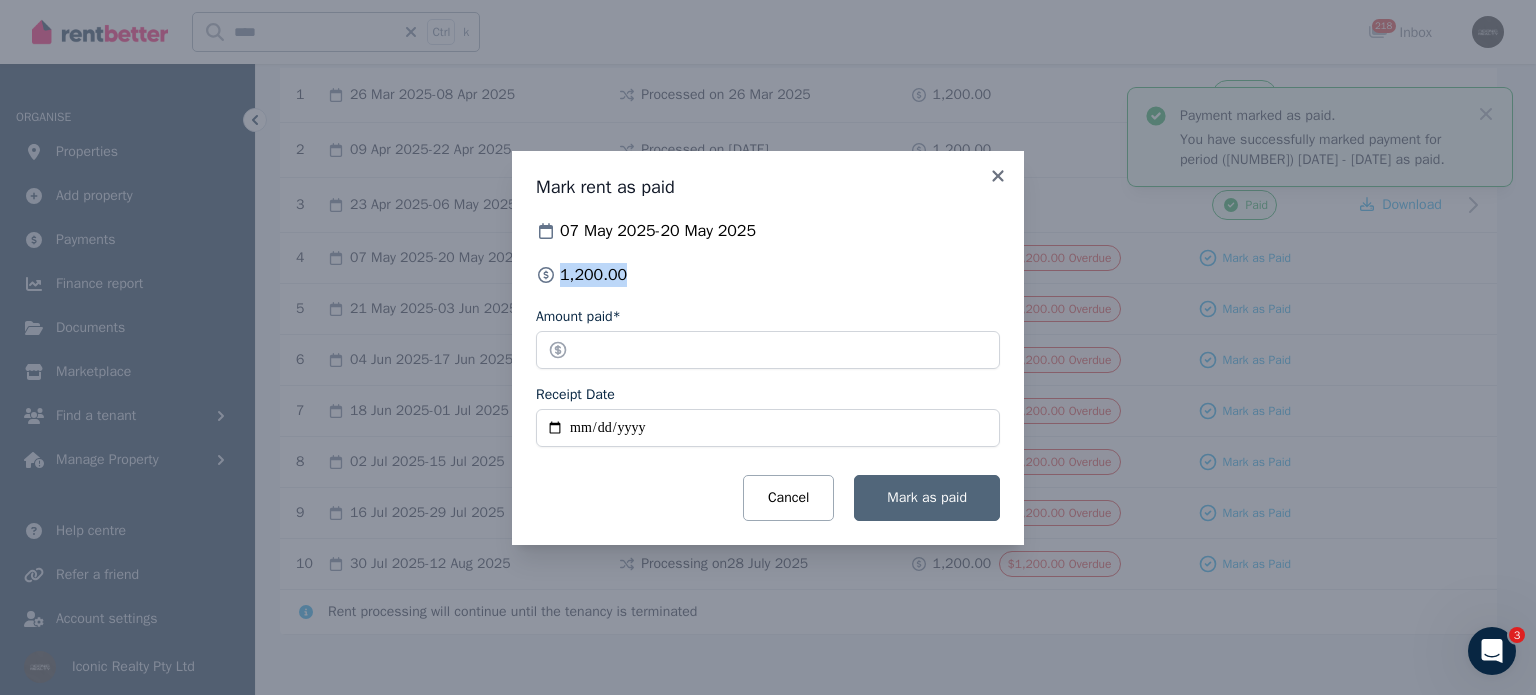click on "Mark as paid" at bounding box center (927, 497) 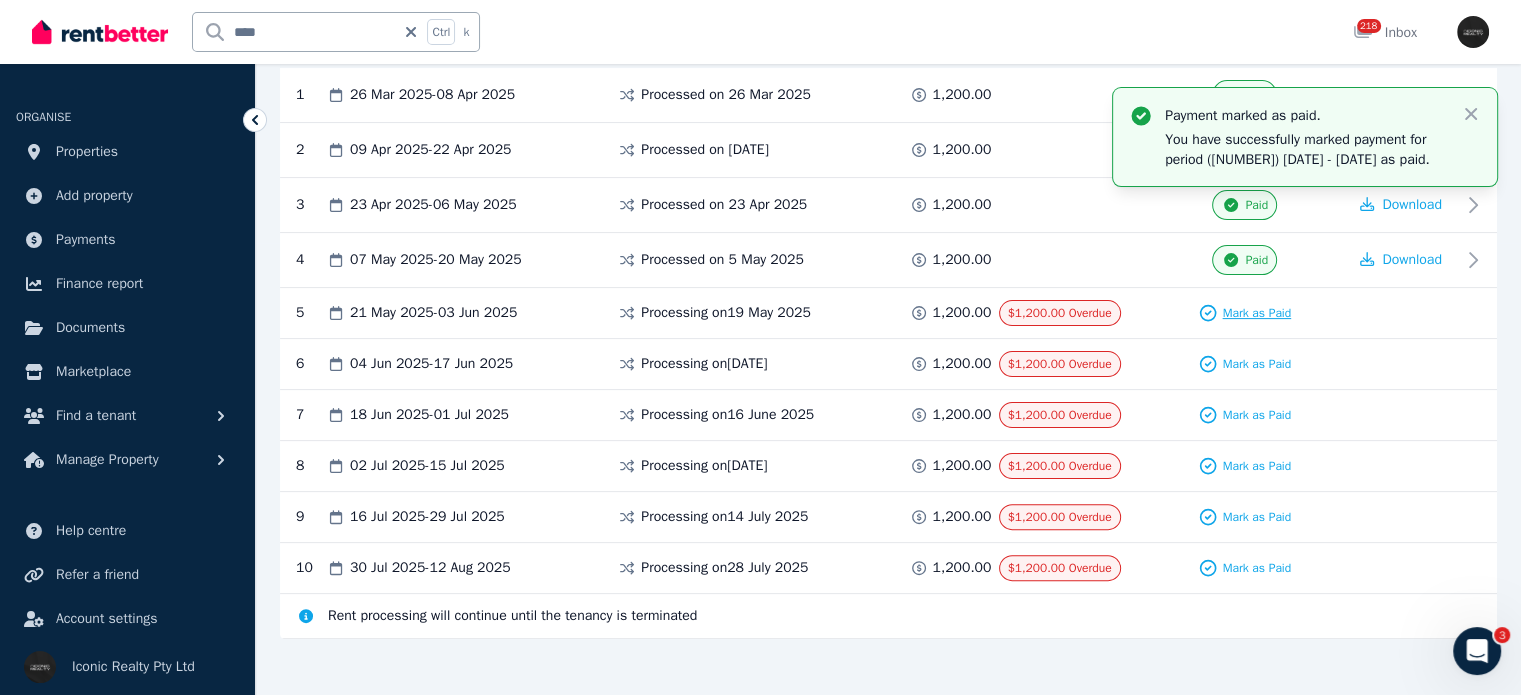 click on "Mark as Paid" at bounding box center [1256, 313] 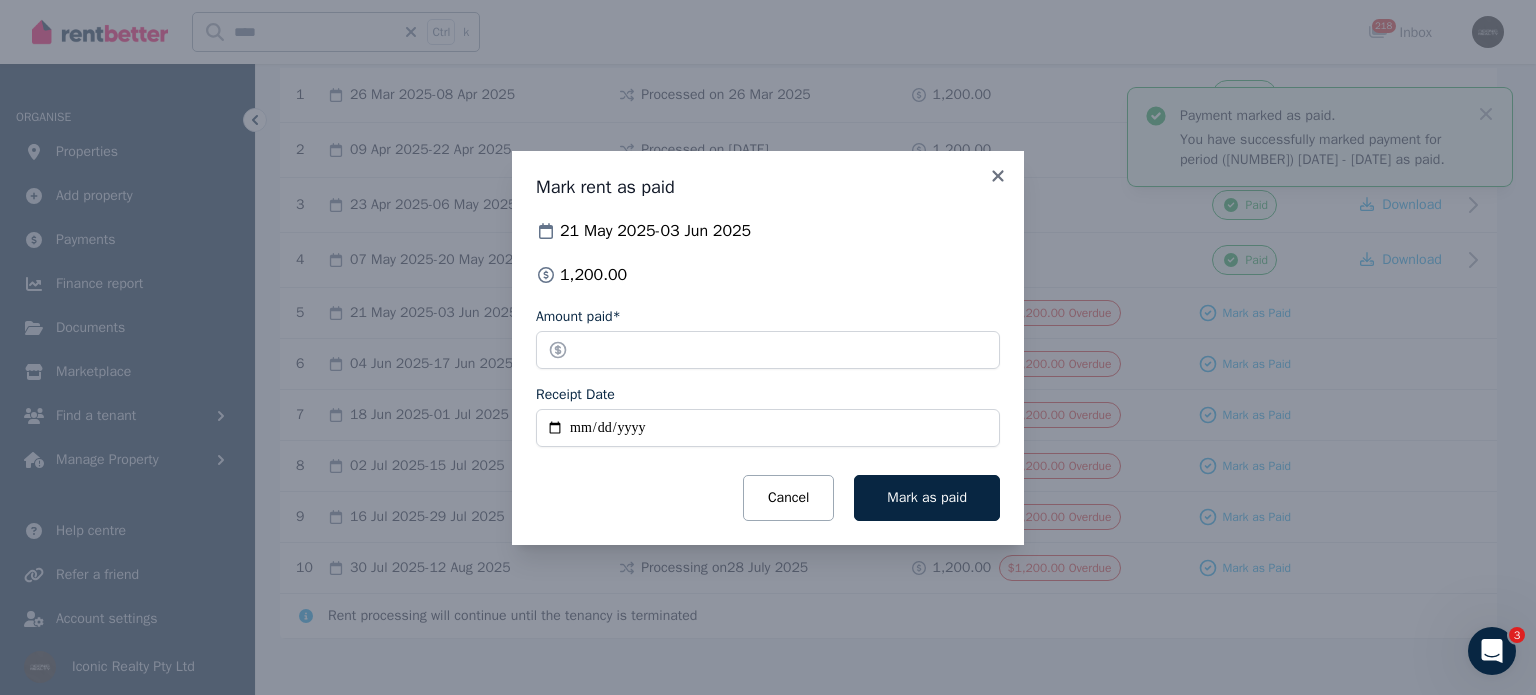 click on "Receipt Date" at bounding box center (768, 428) 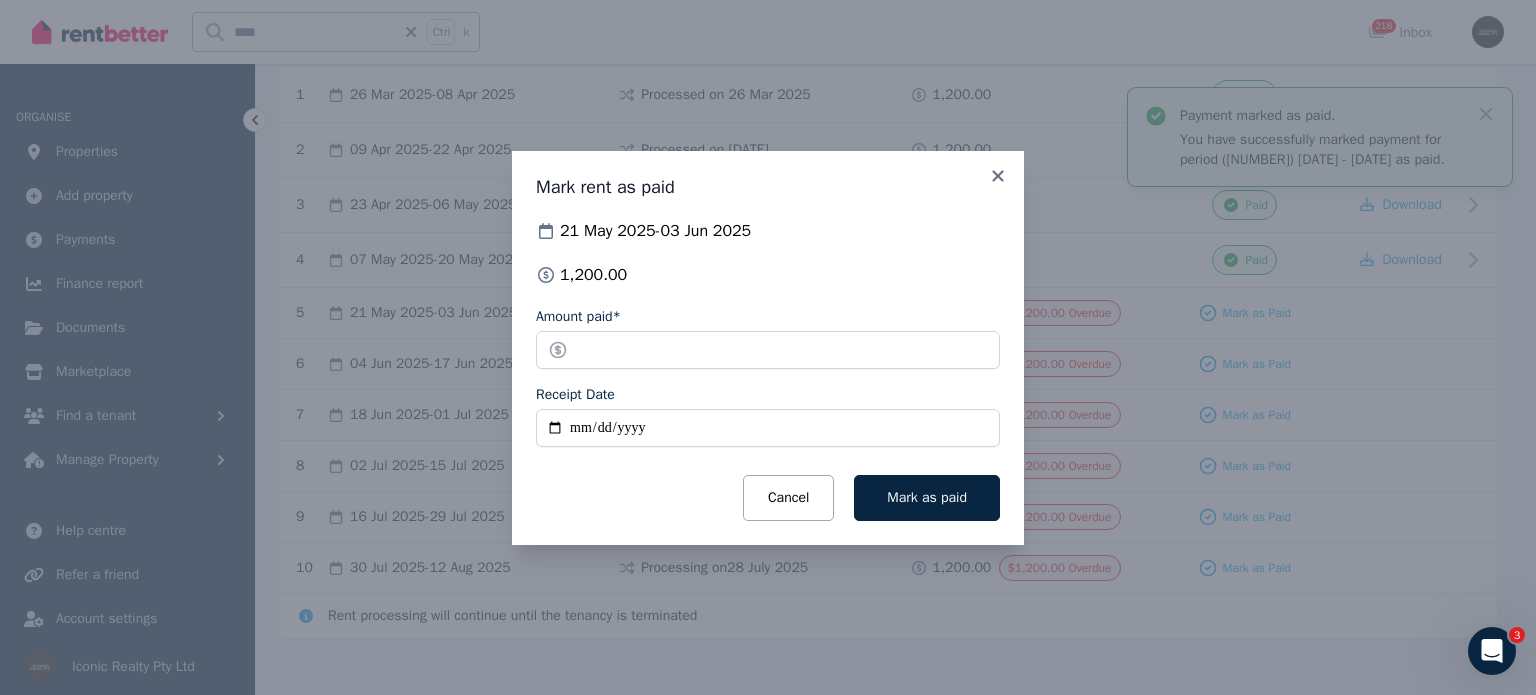 type on "**********" 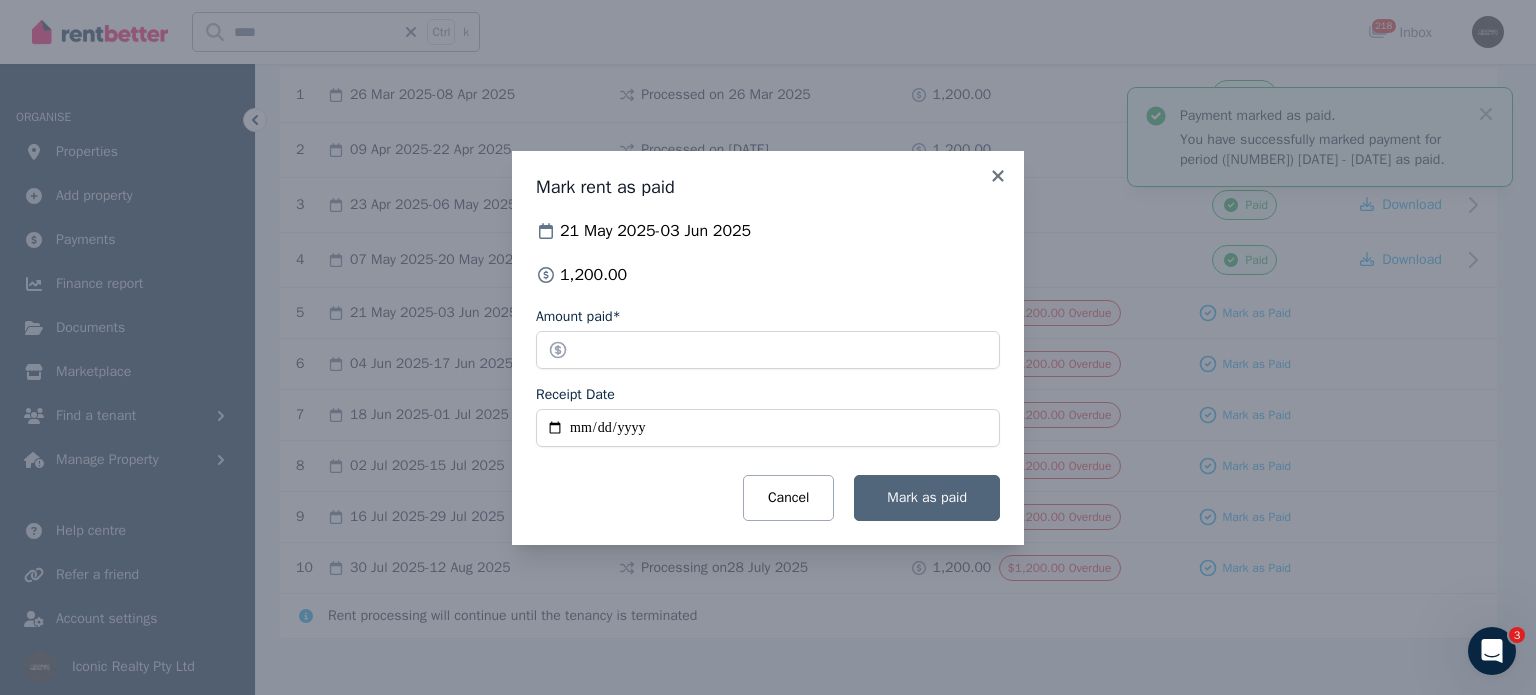 click on "Mark as paid" at bounding box center [927, 497] 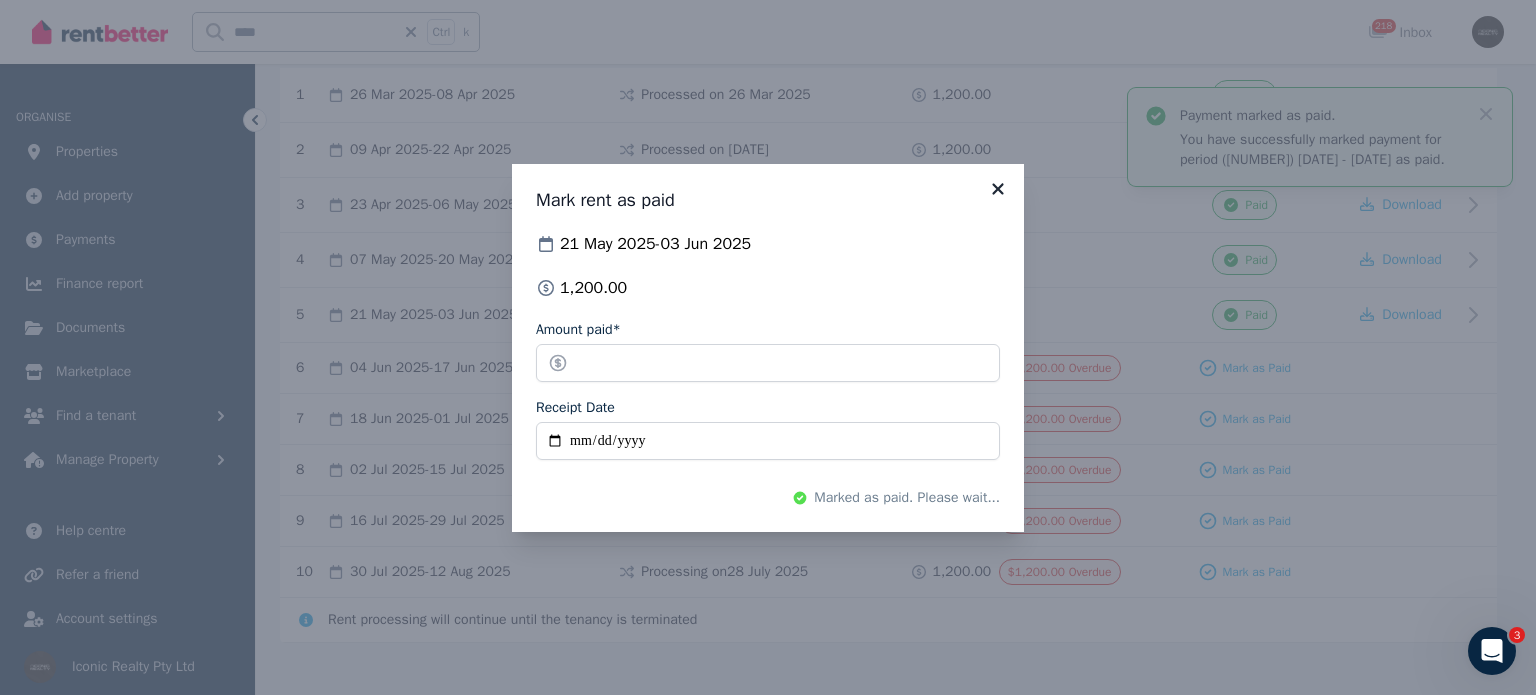 click 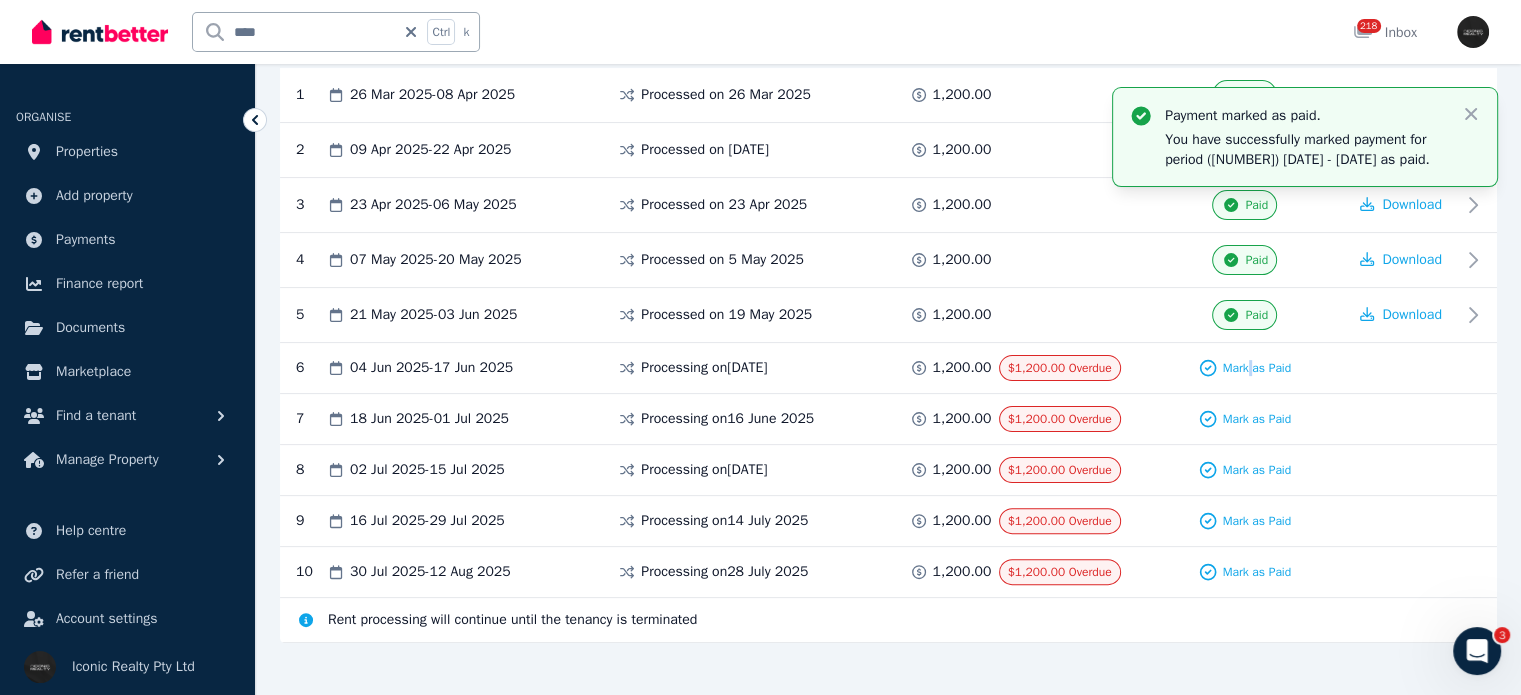 click on "Mark as Paid" at bounding box center (1245, 368) 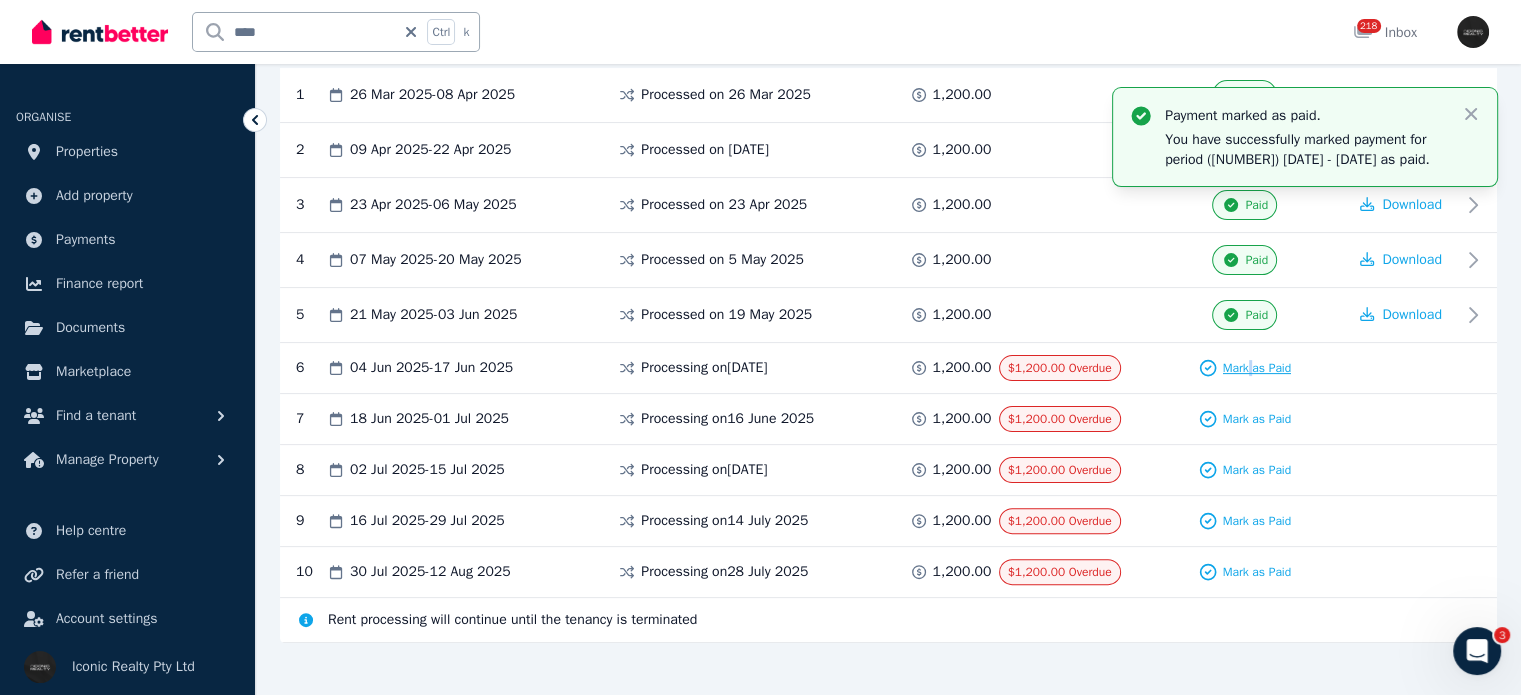 click on "Mark as Paid" at bounding box center (1256, 368) 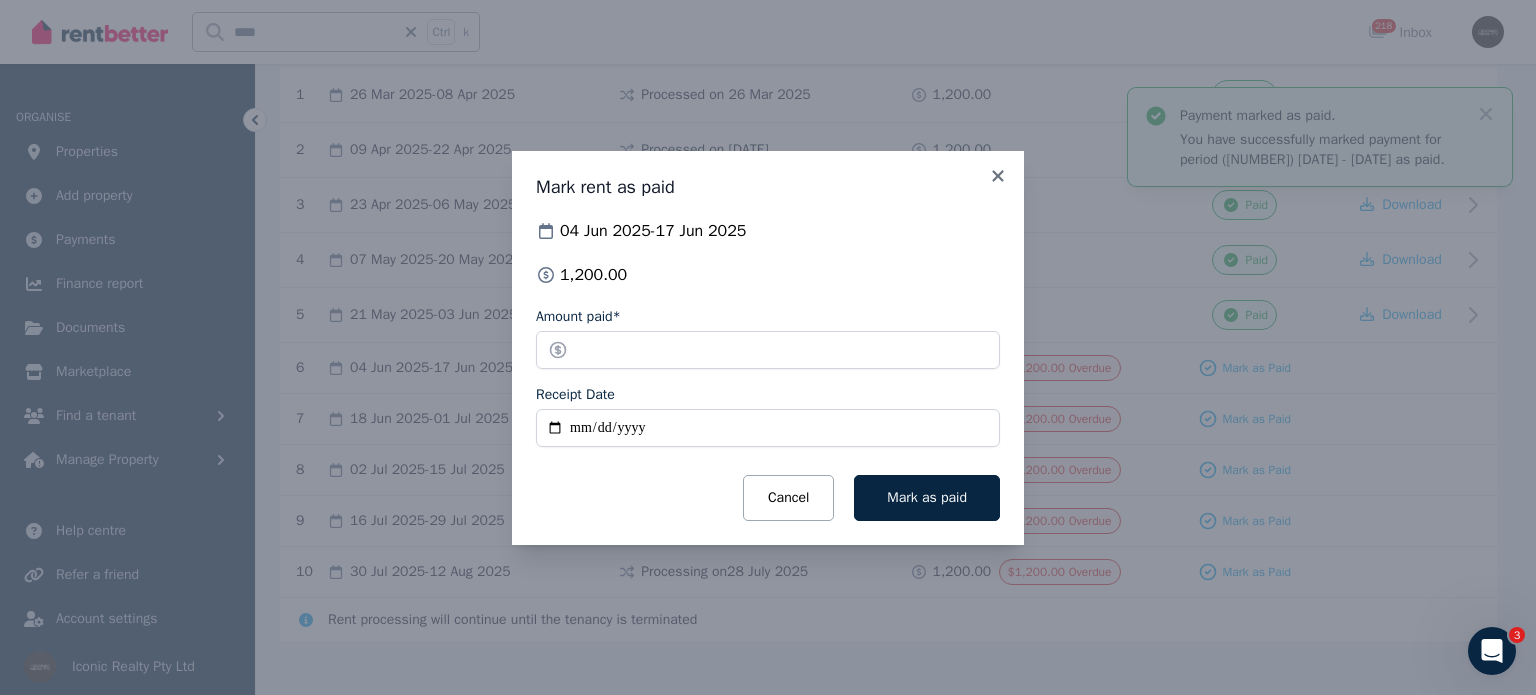 click on "Receipt Date" at bounding box center [768, 428] 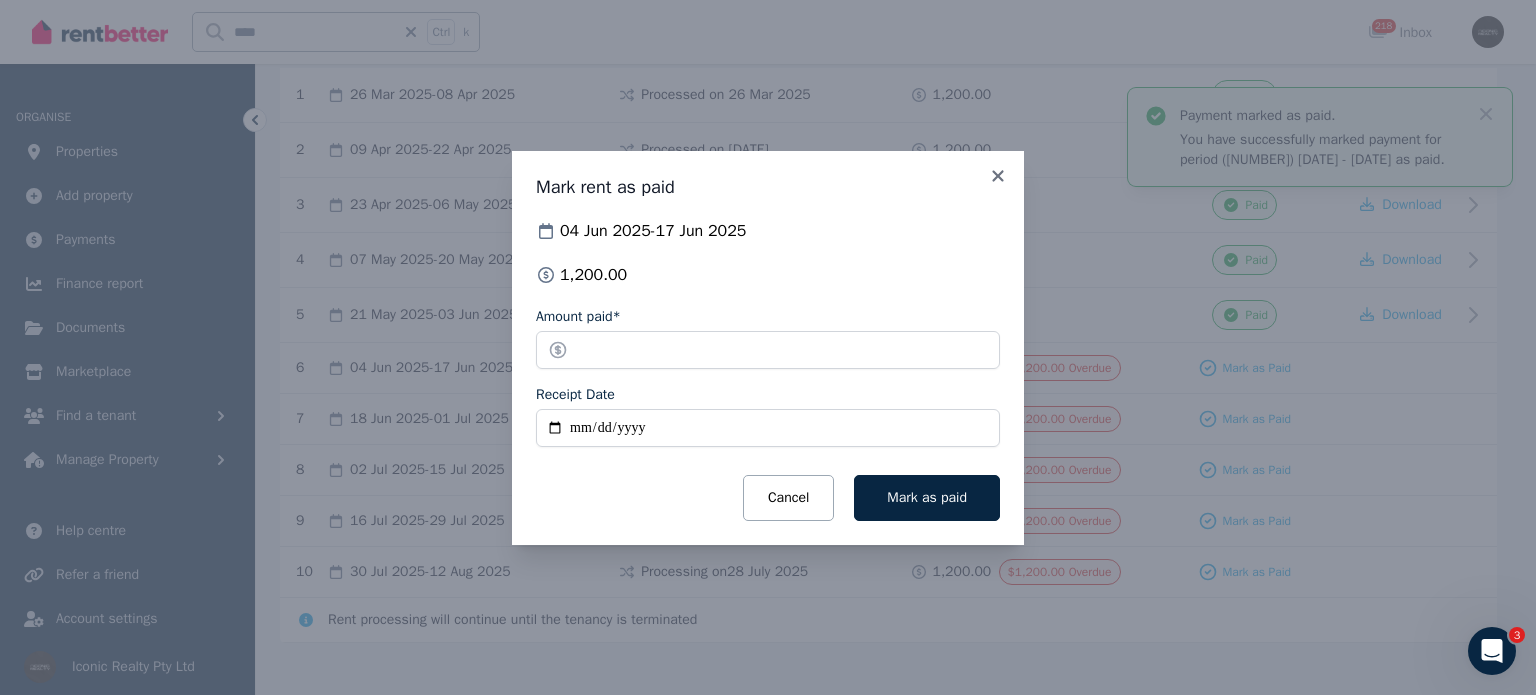 type on "**********" 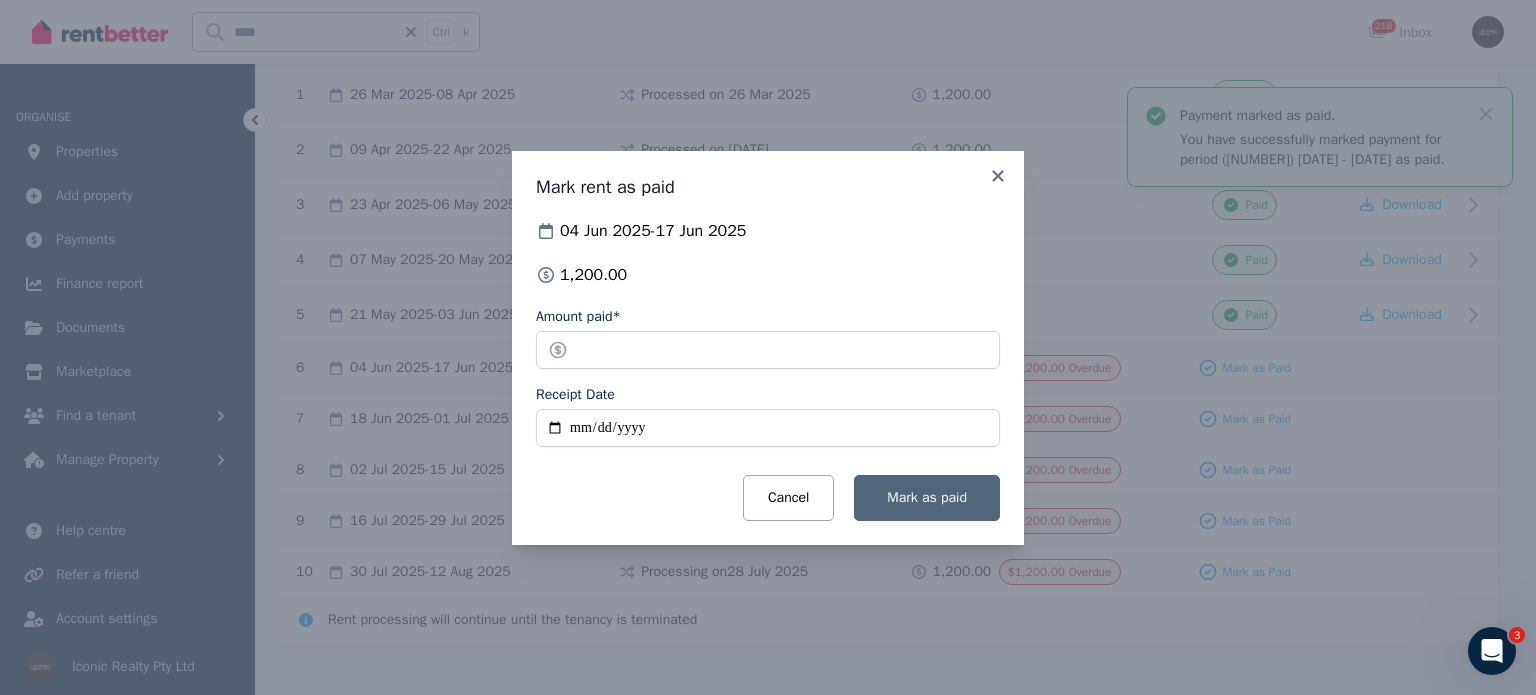 click on "Mark as paid" at bounding box center (927, 498) 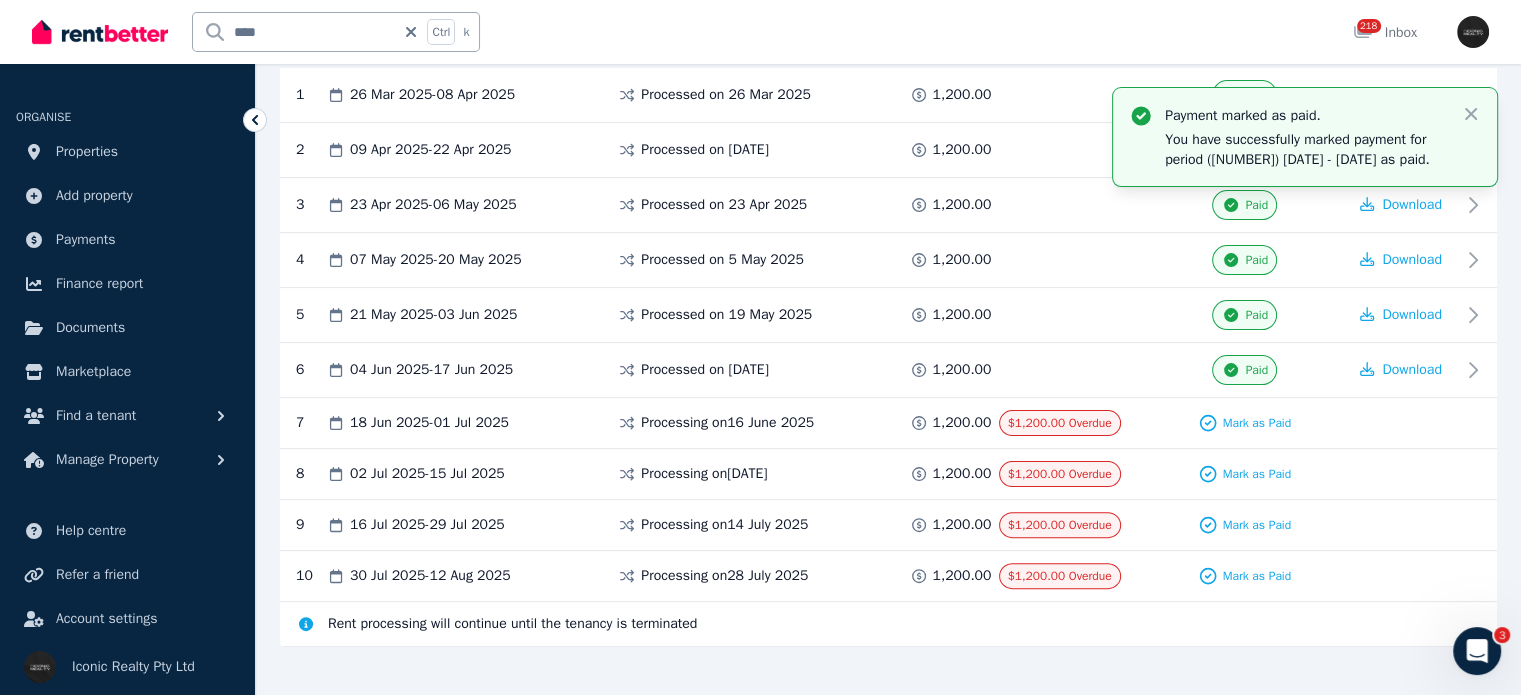 click on "Mark as Paid" at bounding box center [1245, 423] 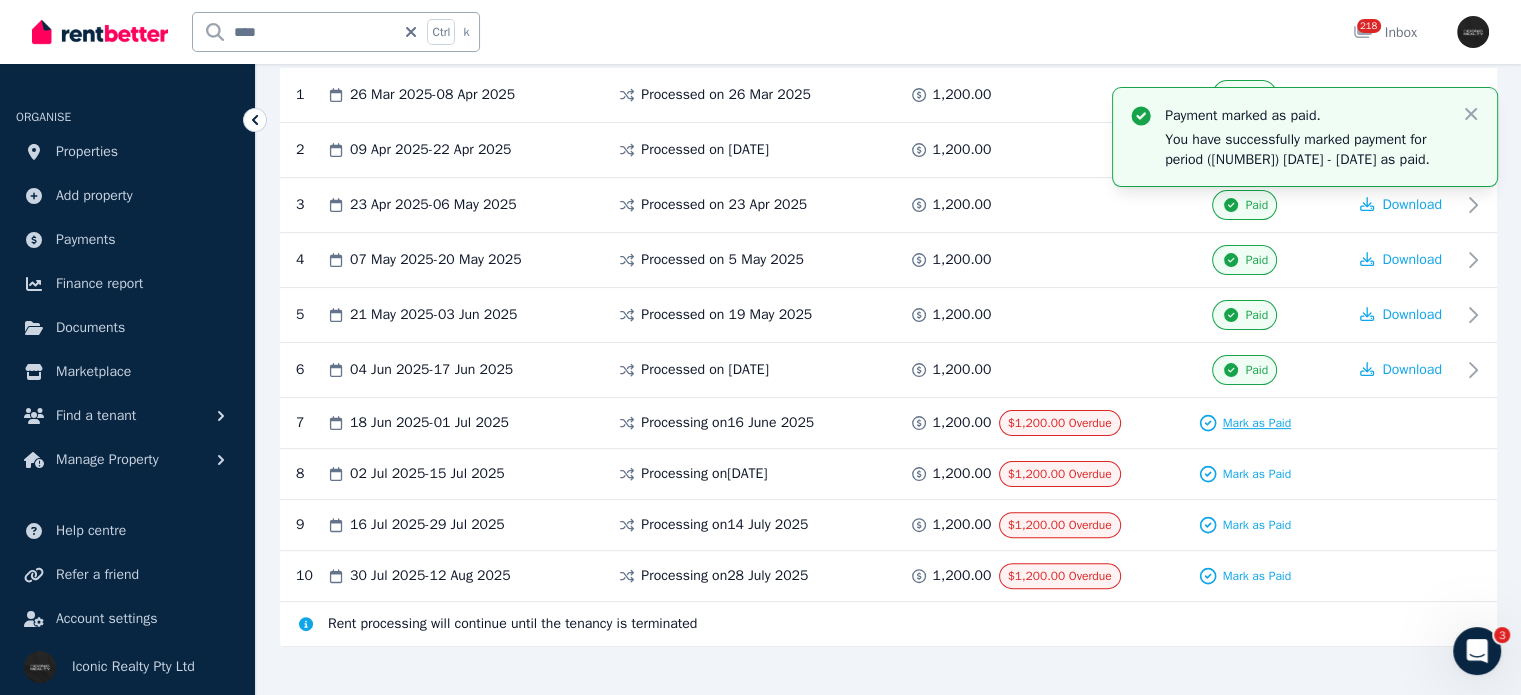 click on "Mark as Paid" at bounding box center [1256, 423] 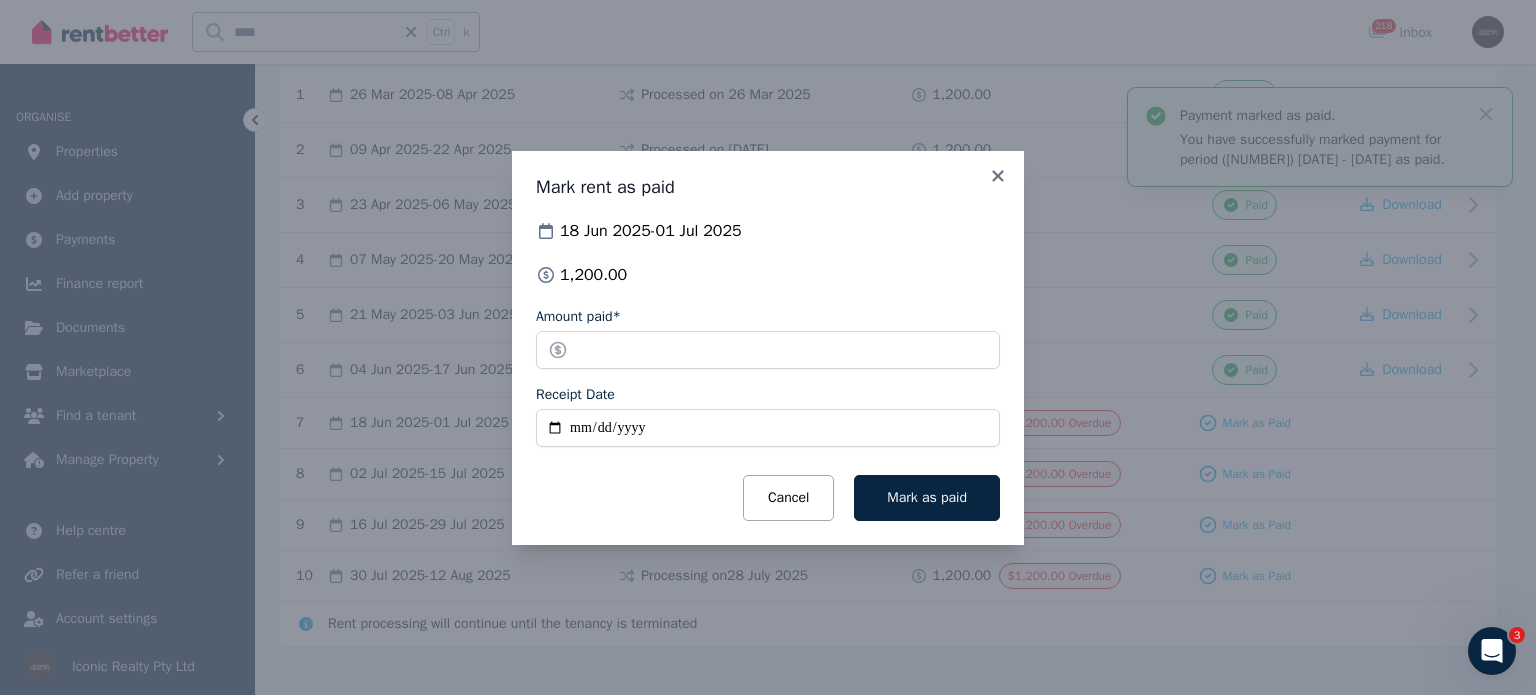 click on "Receipt Date" at bounding box center (768, 428) 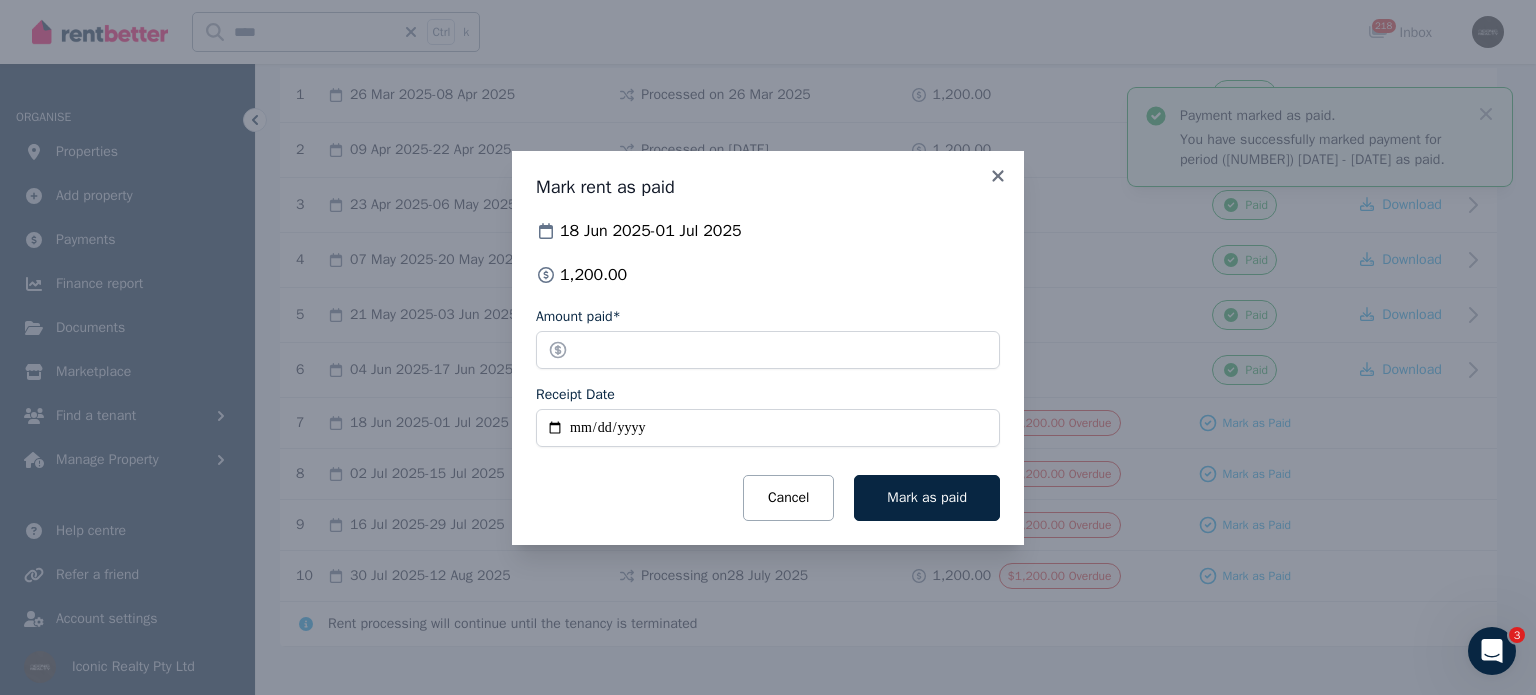 click on "[DATE]  -  [DATE] [AMOUNT]   Amount paid* ******* Receipt Date Cancel Mark as paid" at bounding box center [768, 370] 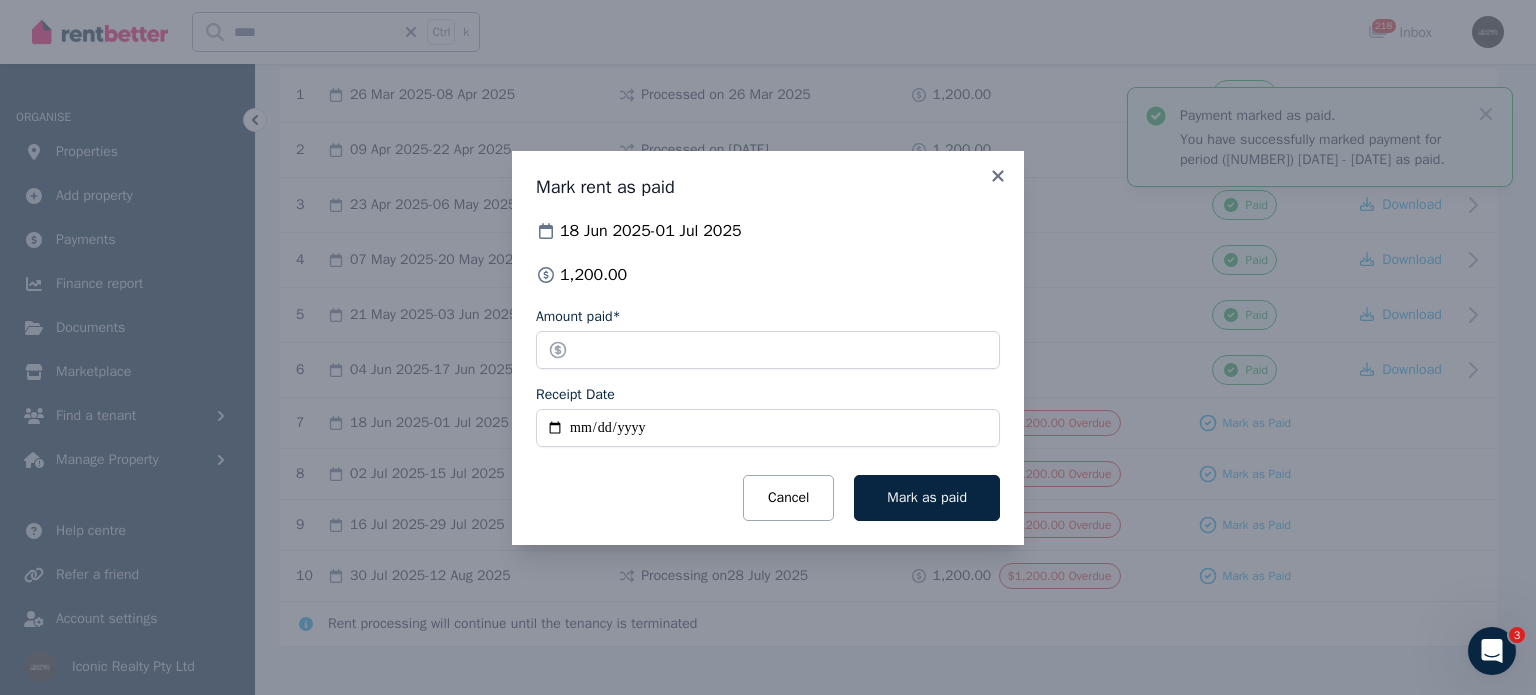 click on "**********" at bounding box center [768, 428] 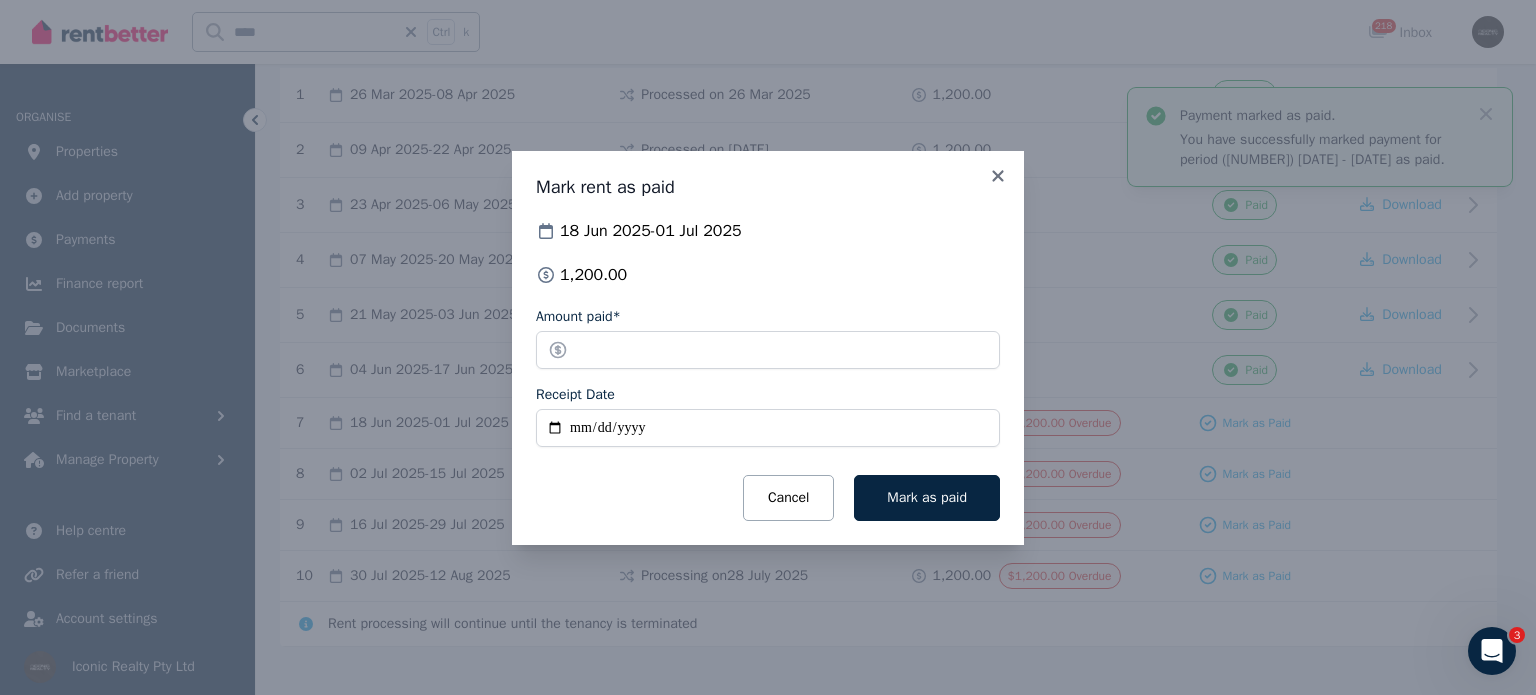 click on "[DATE]  -  [DATE]" at bounding box center [768, 231] 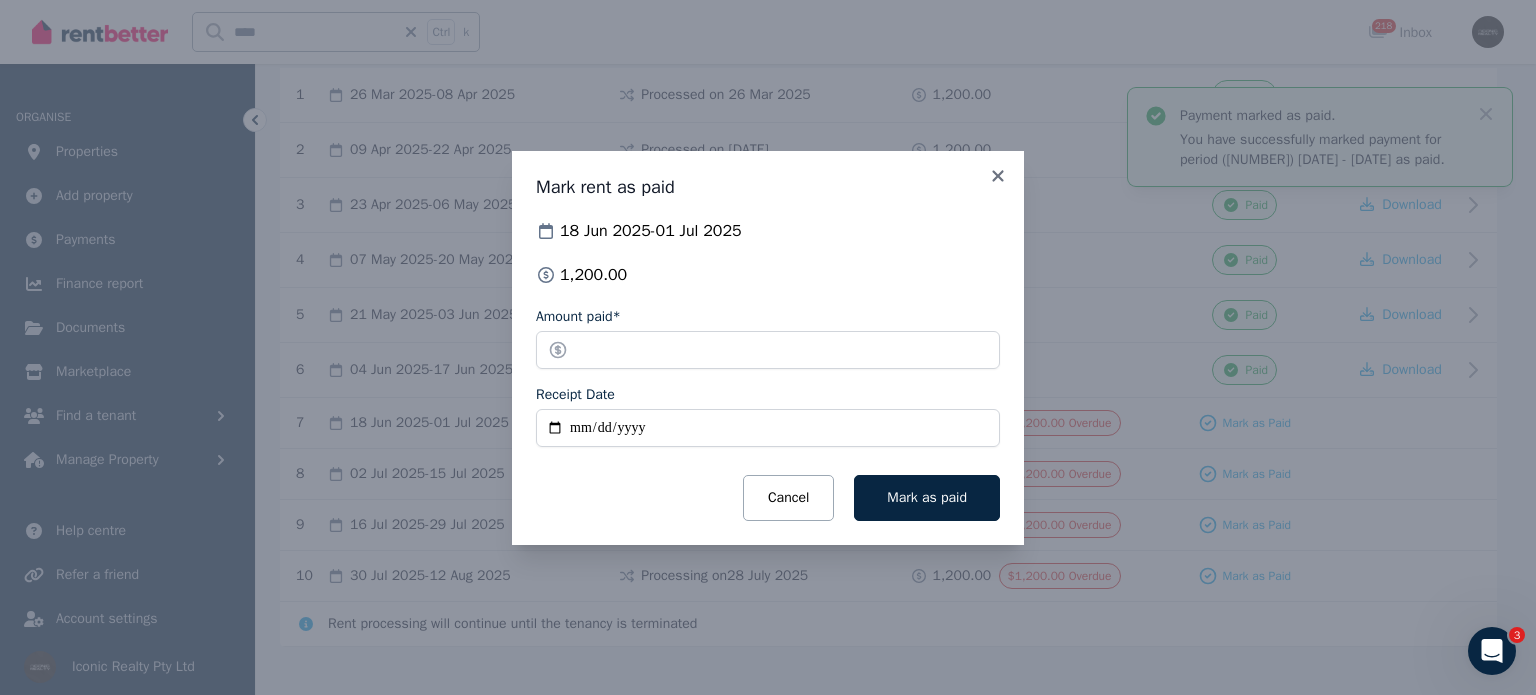 type on "**********" 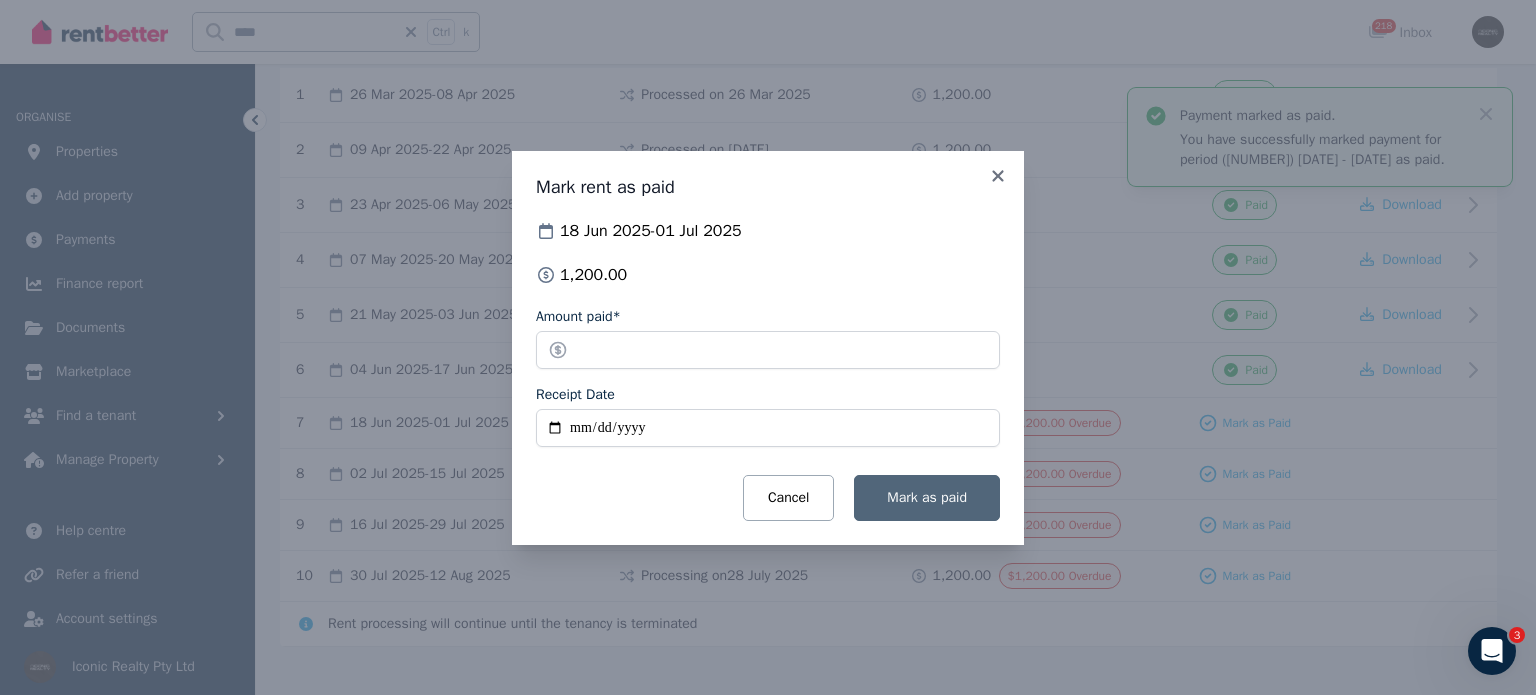 click on "Mark as paid" at bounding box center [927, 498] 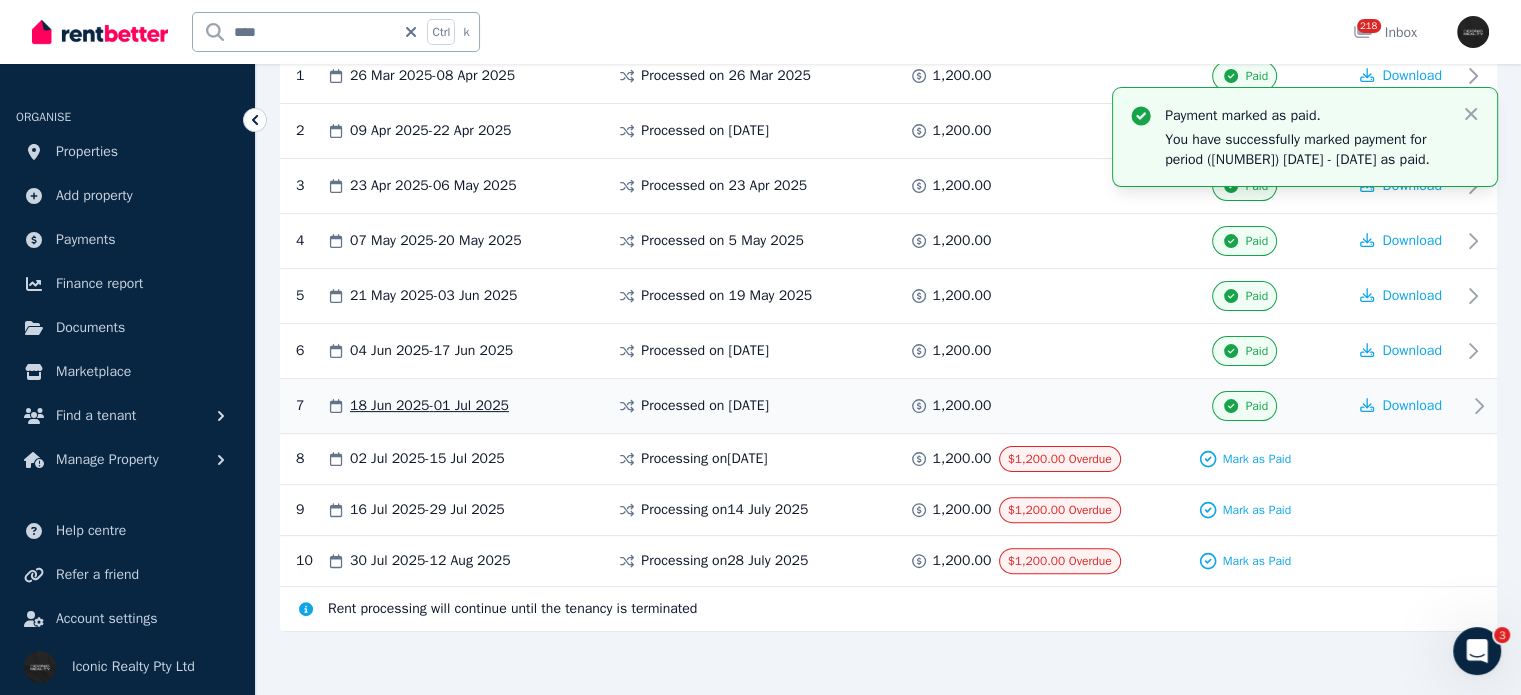 scroll, scrollTop: 472, scrollLeft: 0, axis: vertical 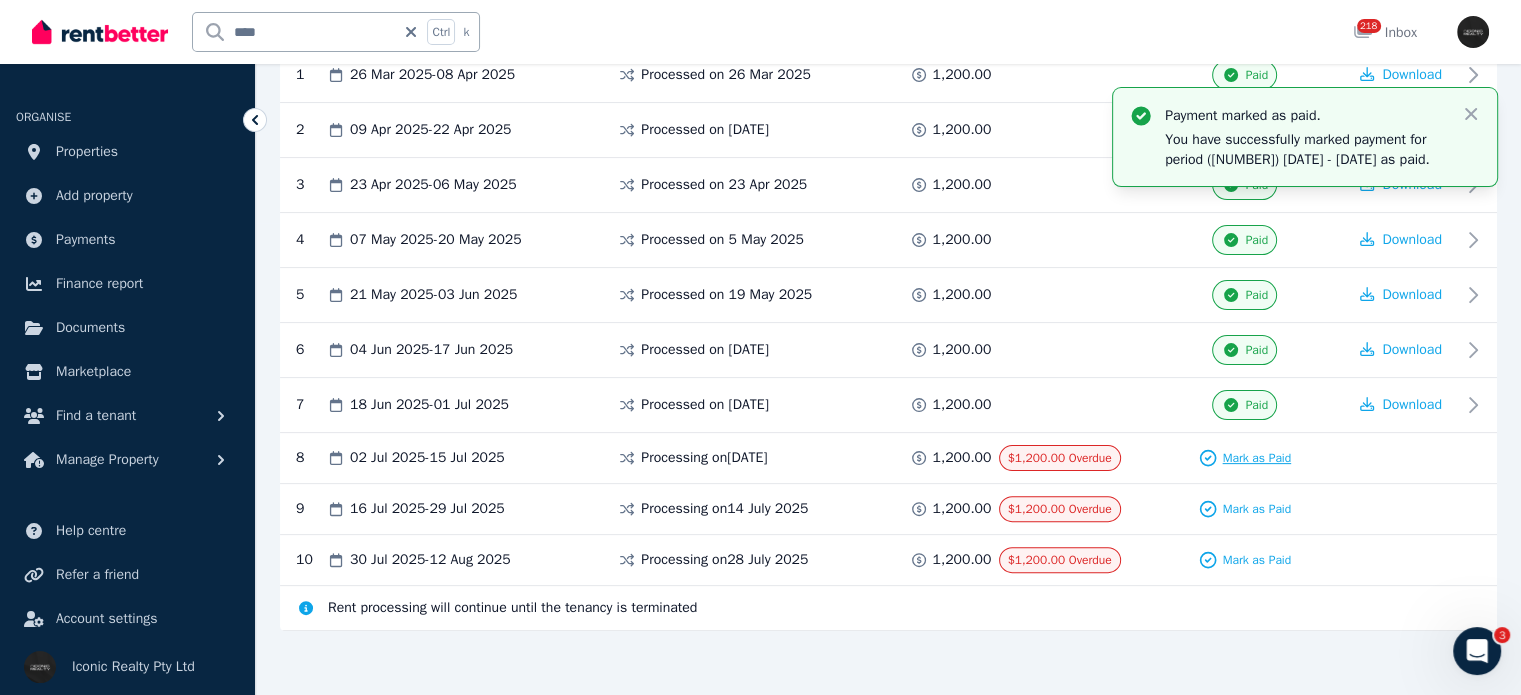 click on "Mark as Paid" at bounding box center [1256, 458] 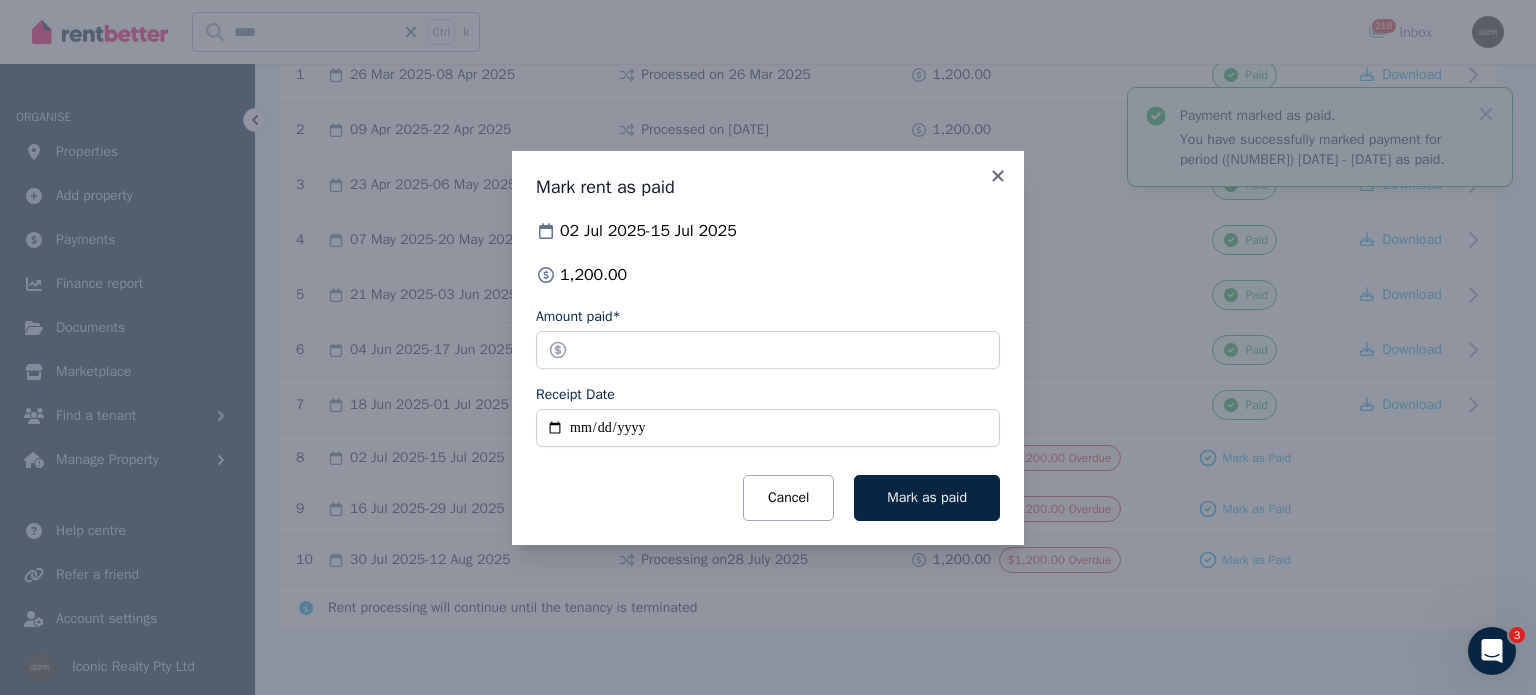 click on "Receipt Date" at bounding box center [768, 428] 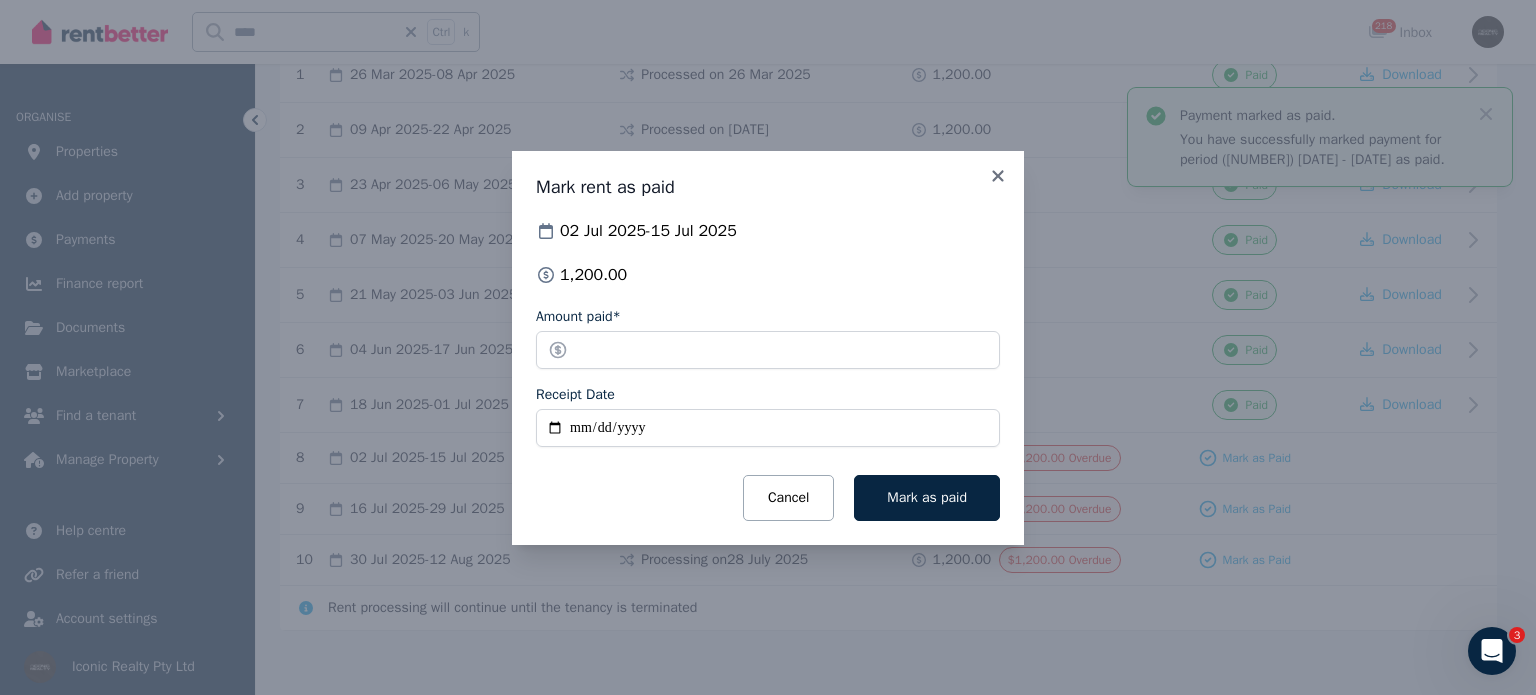 click on "[DATE]  -  [DATE] [AMOUNT]   Amount paid* ******* Receipt Date Cancel Mark as paid" at bounding box center [768, 370] 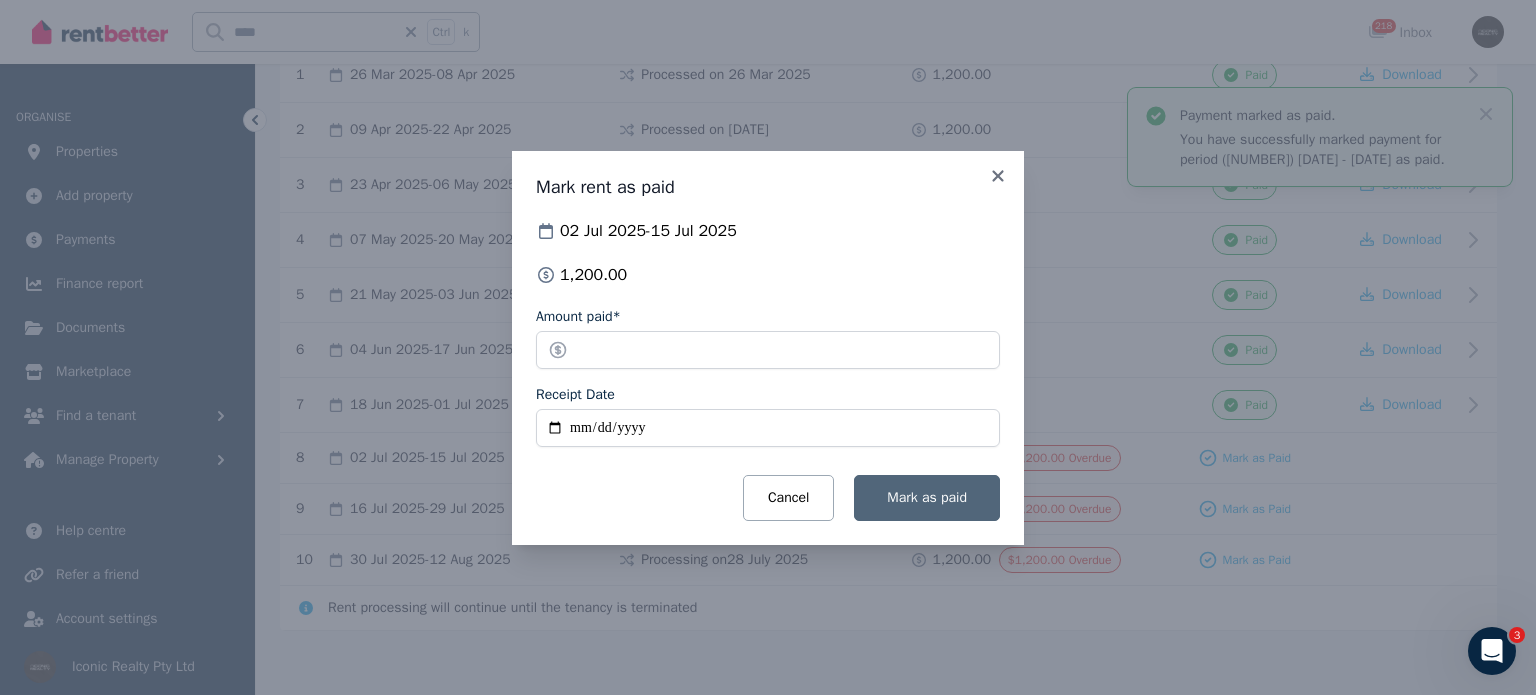 click on "Mark as paid" at bounding box center (927, 497) 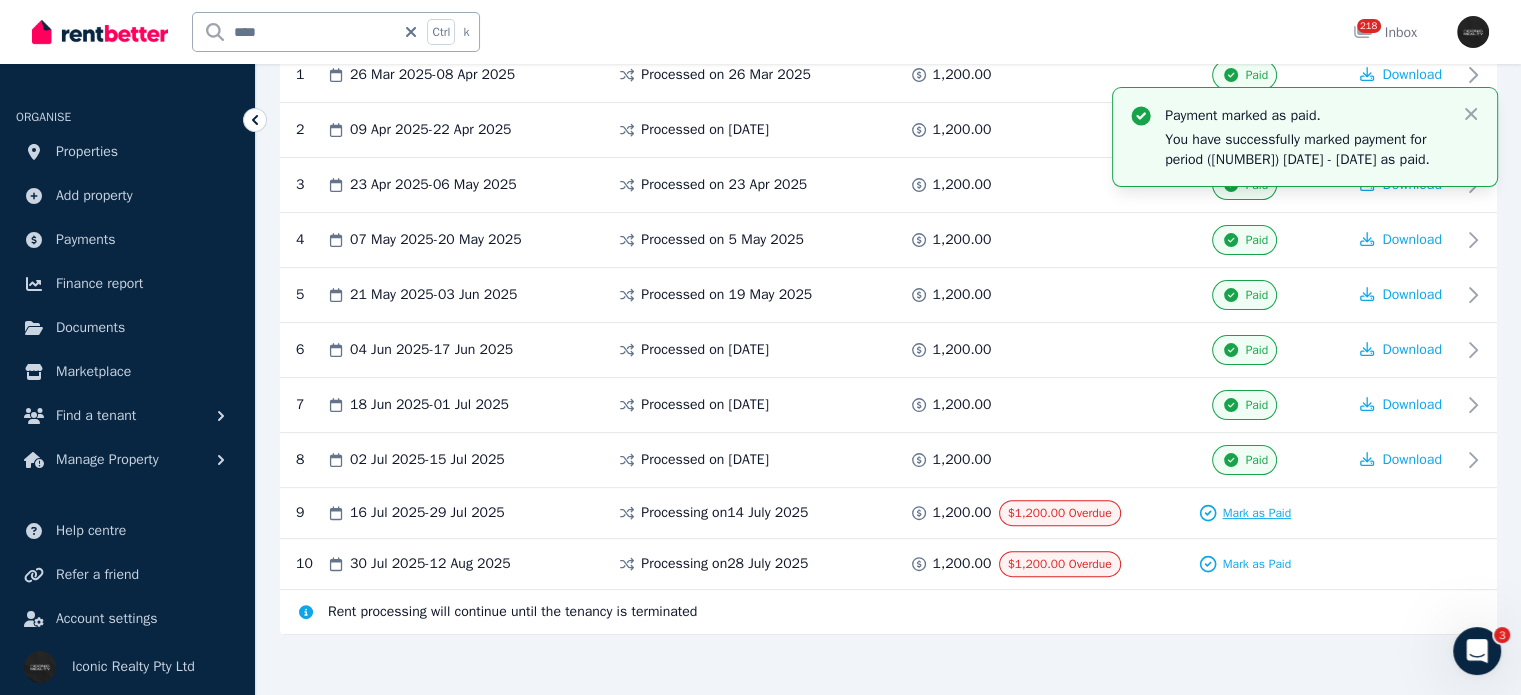 click on "Mark as Paid" at bounding box center (1256, 513) 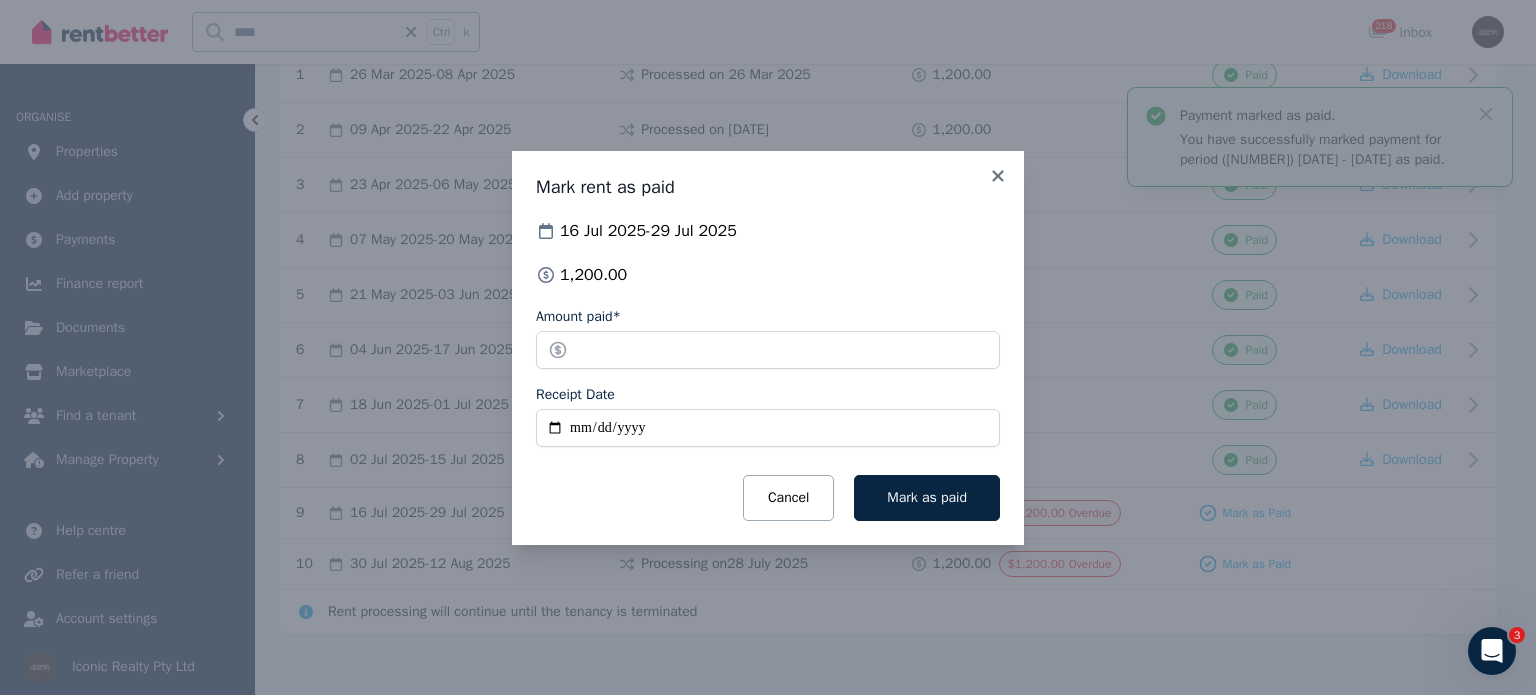 click on "Receipt Date" at bounding box center [768, 428] 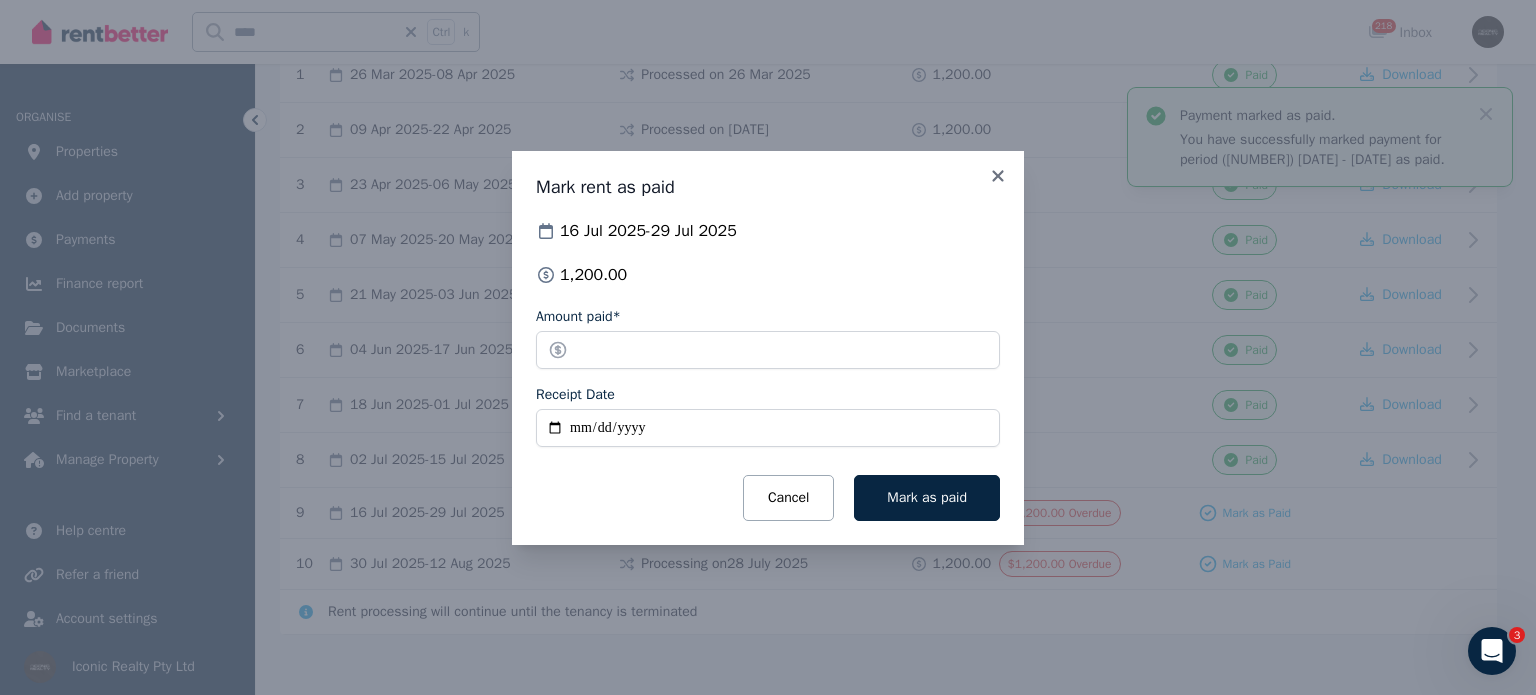 type on "**********" 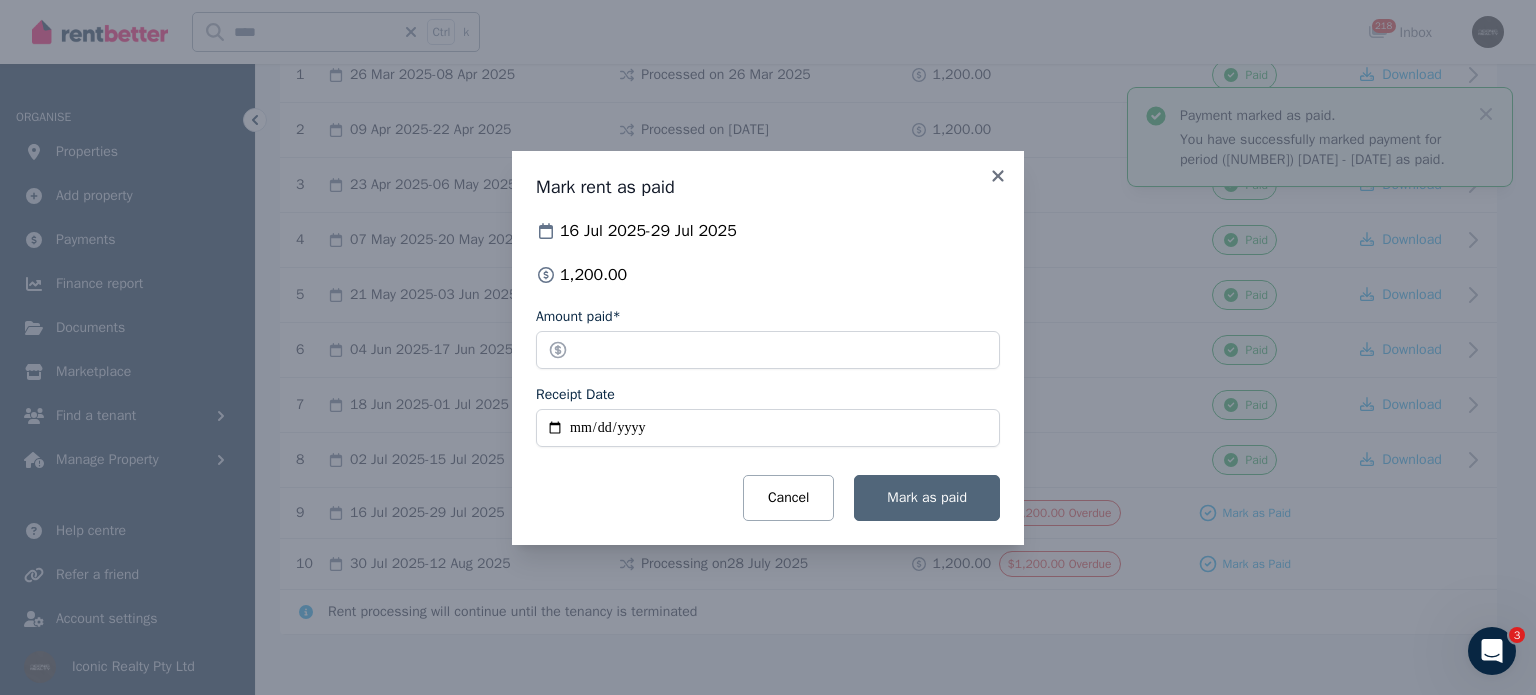 click on "Mark as paid" at bounding box center [927, 497] 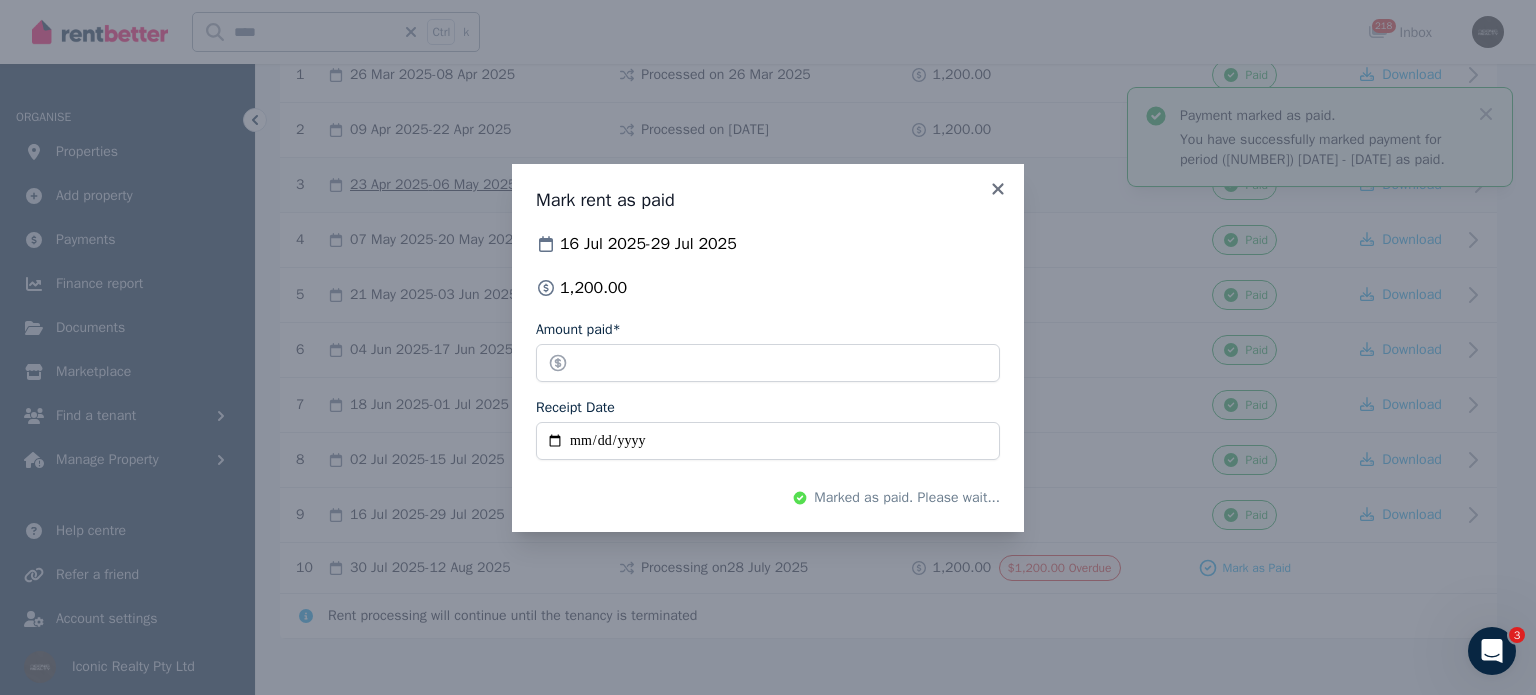 click at bounding box center [1074, 185] 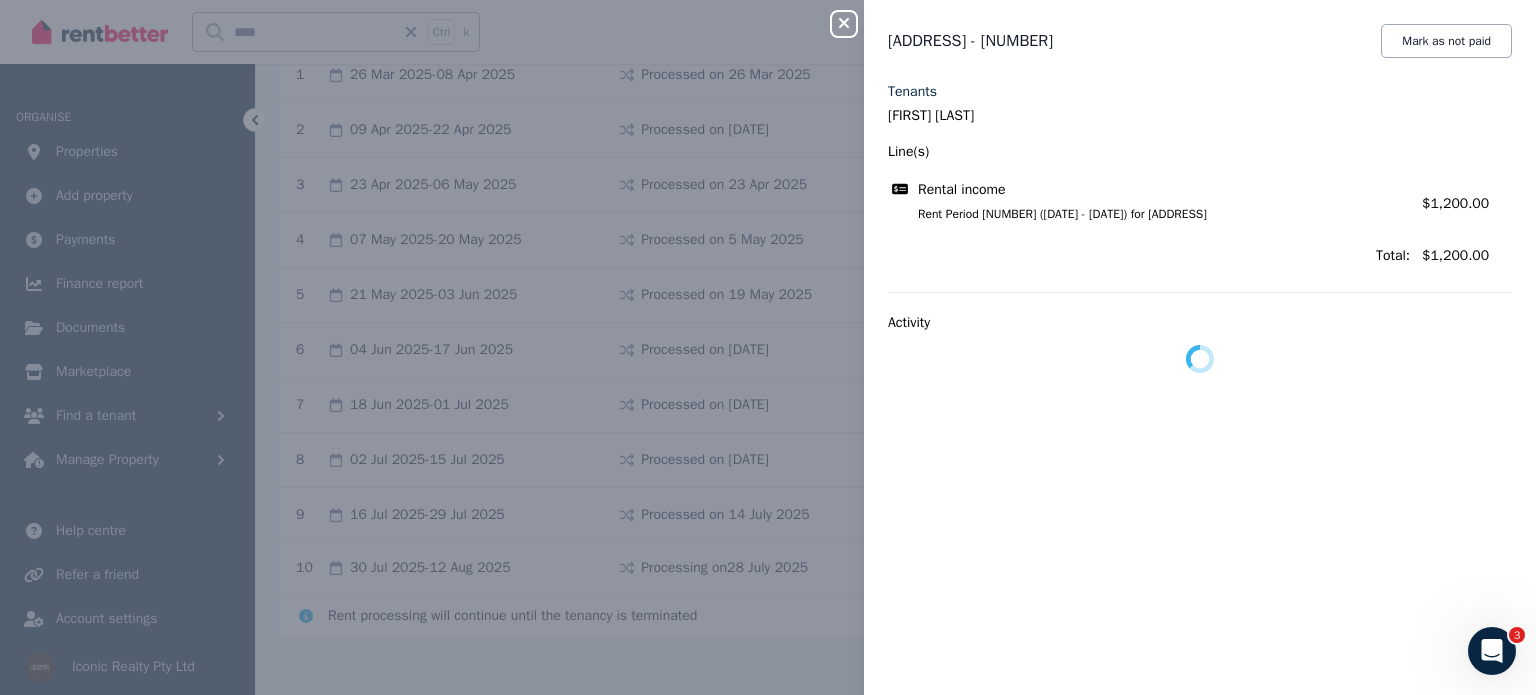 click on "Close panel [ADDRESS] - [NUMBER] Mark as not paid Tenants [FIRST] [LAST] Line(s) Rental income Rent Period [NUMBER] ([DATE] - [DATE]) for [ADDRESS] Amount: $[AMOUNT] Total: $[AMOUNT] Activity" at bounding box center (768, 347) 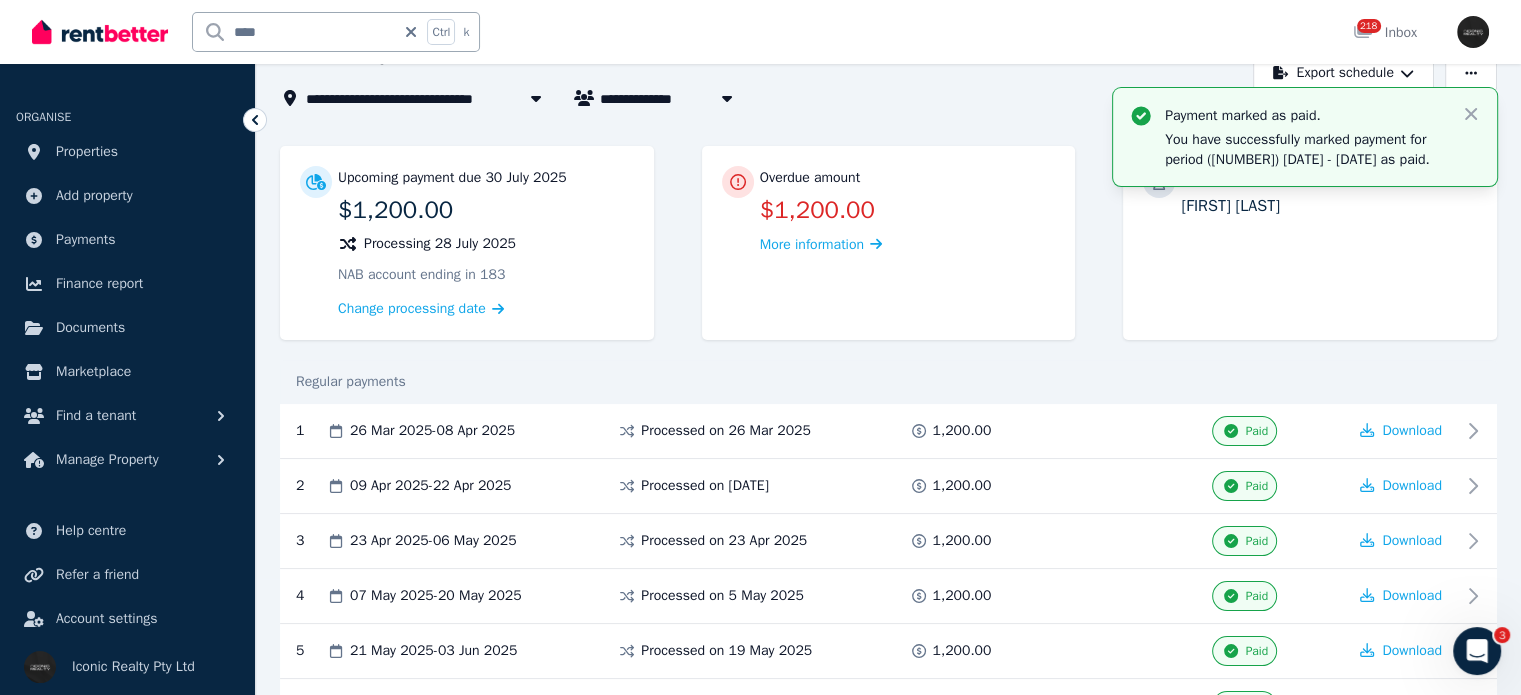 scroll, scrollTop: 0, scrollLeft: 0, axis: both 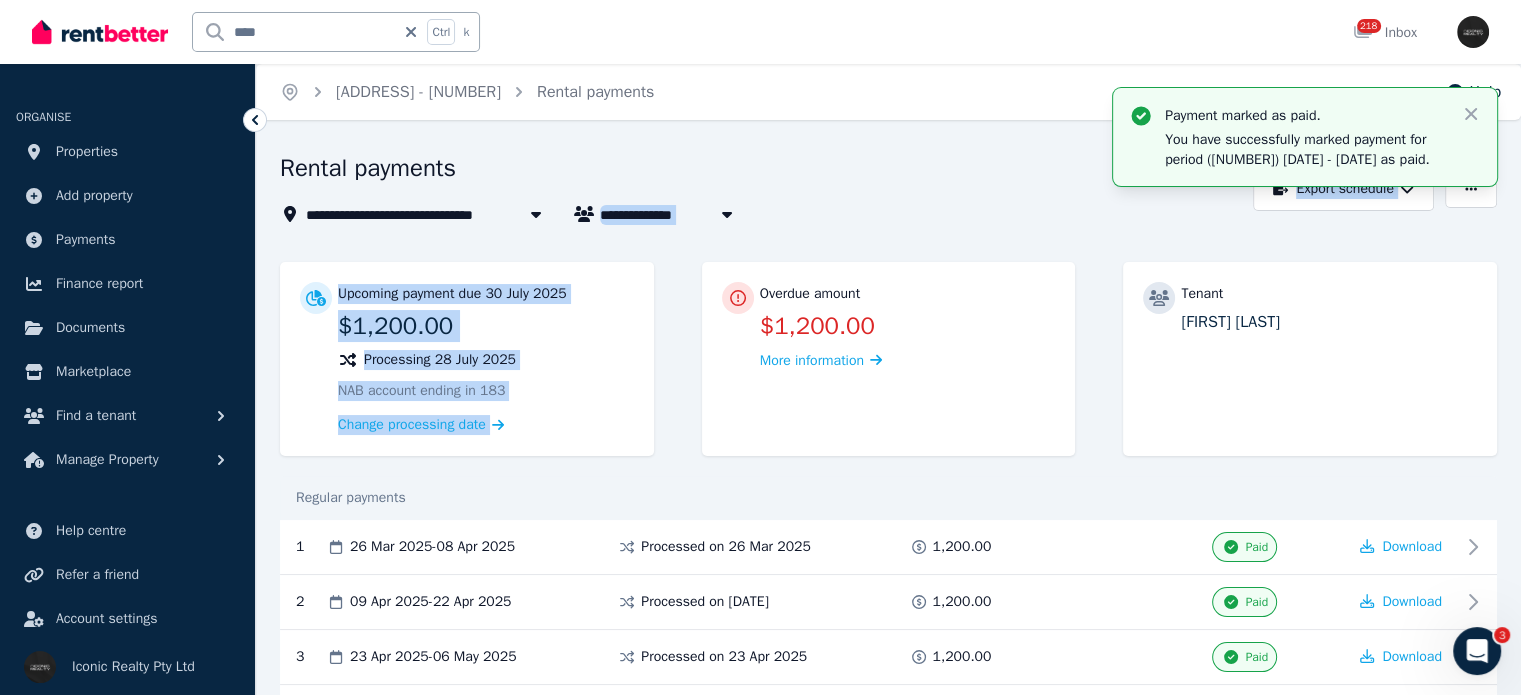 drag, startPoint x: 601, startPoint y: 216, endPoint x: 700, endPoint y: 240, distance: 101.86756 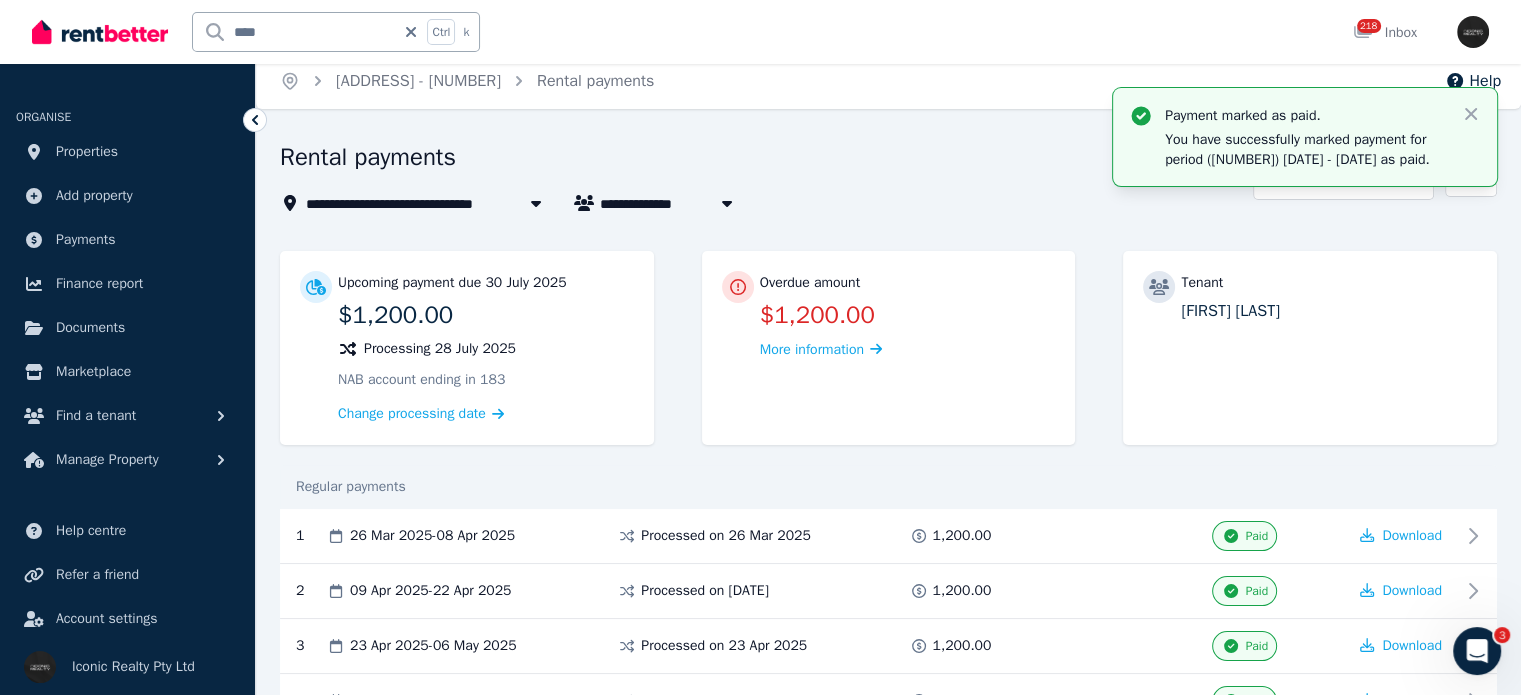 scroll, scrollTop: 0, scrollLeft: 0, axis: both 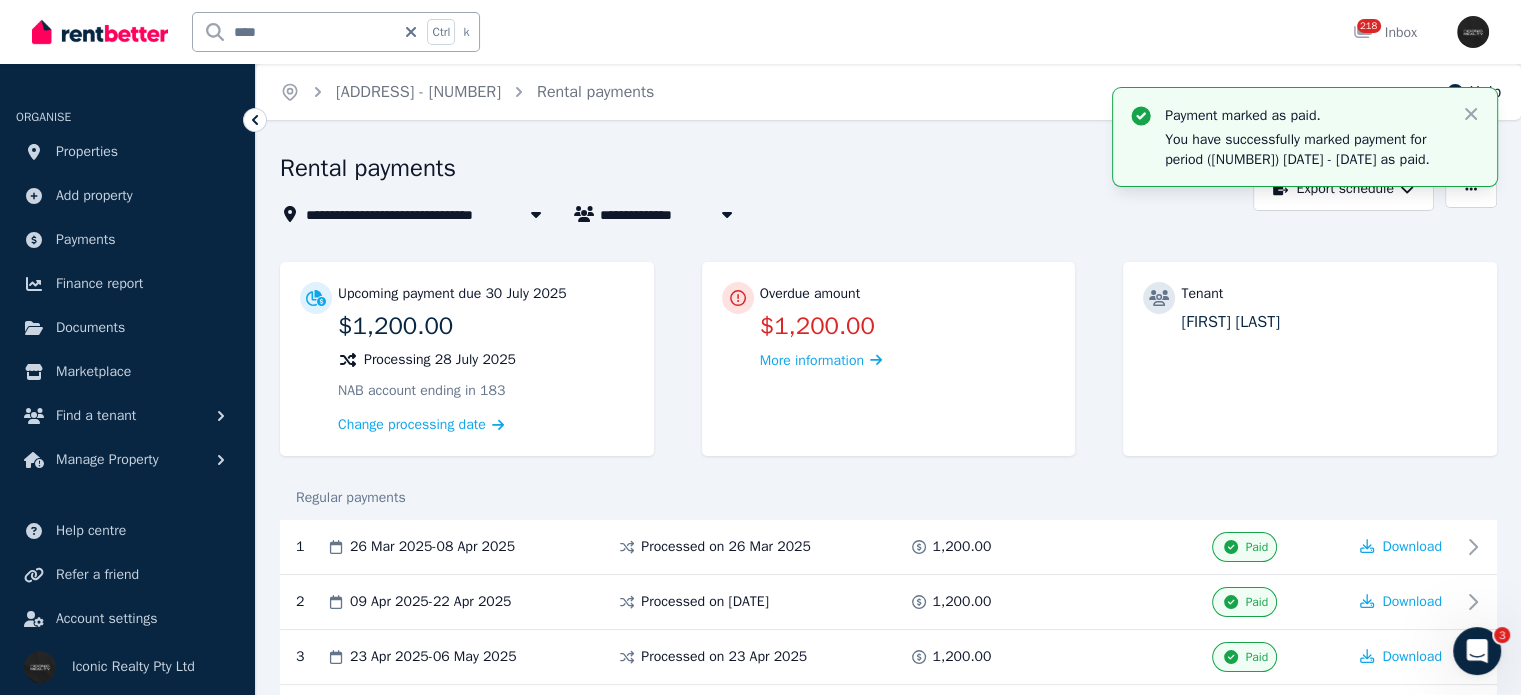 click on "Payment marked as paid. You have successfully marked payment for period ([NUMBER]) [DATE] - [DATE] as paid. Close" at bounding box center (1305, 137) 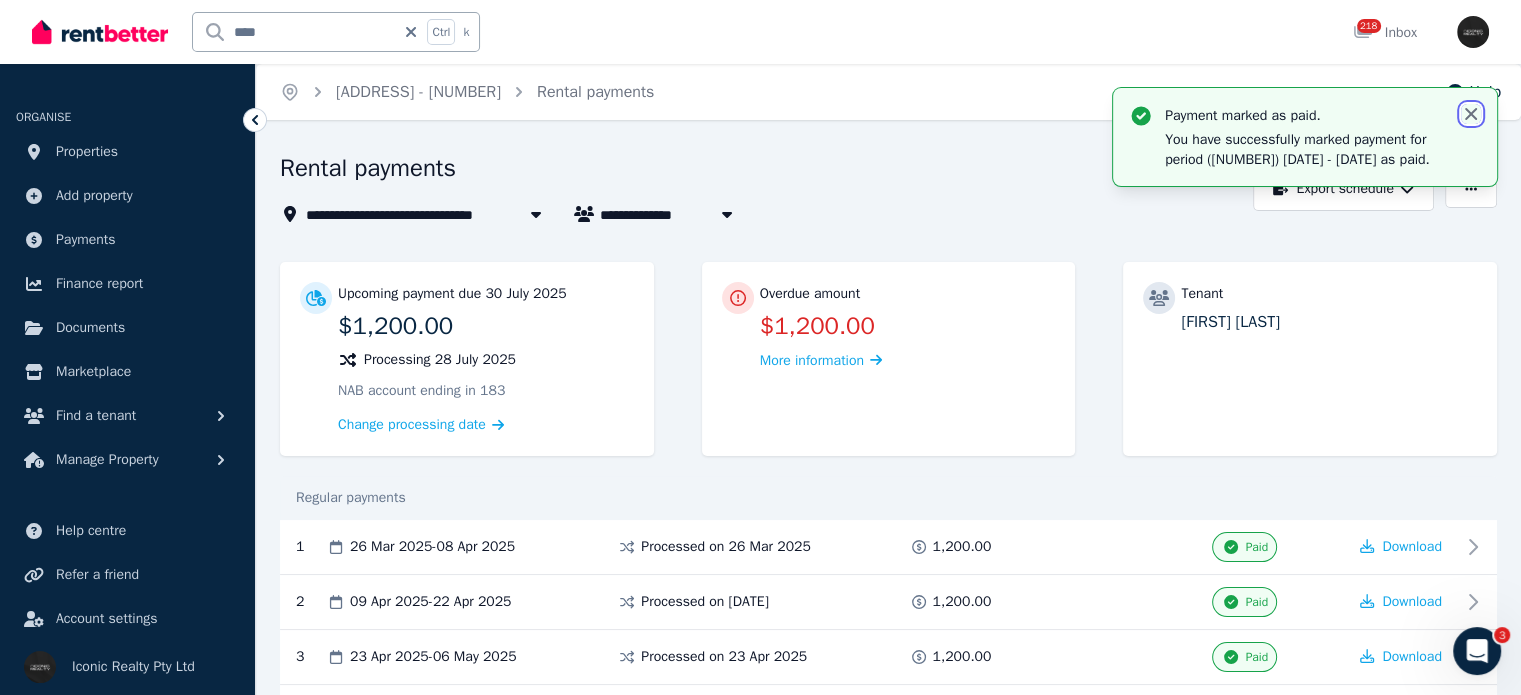 click 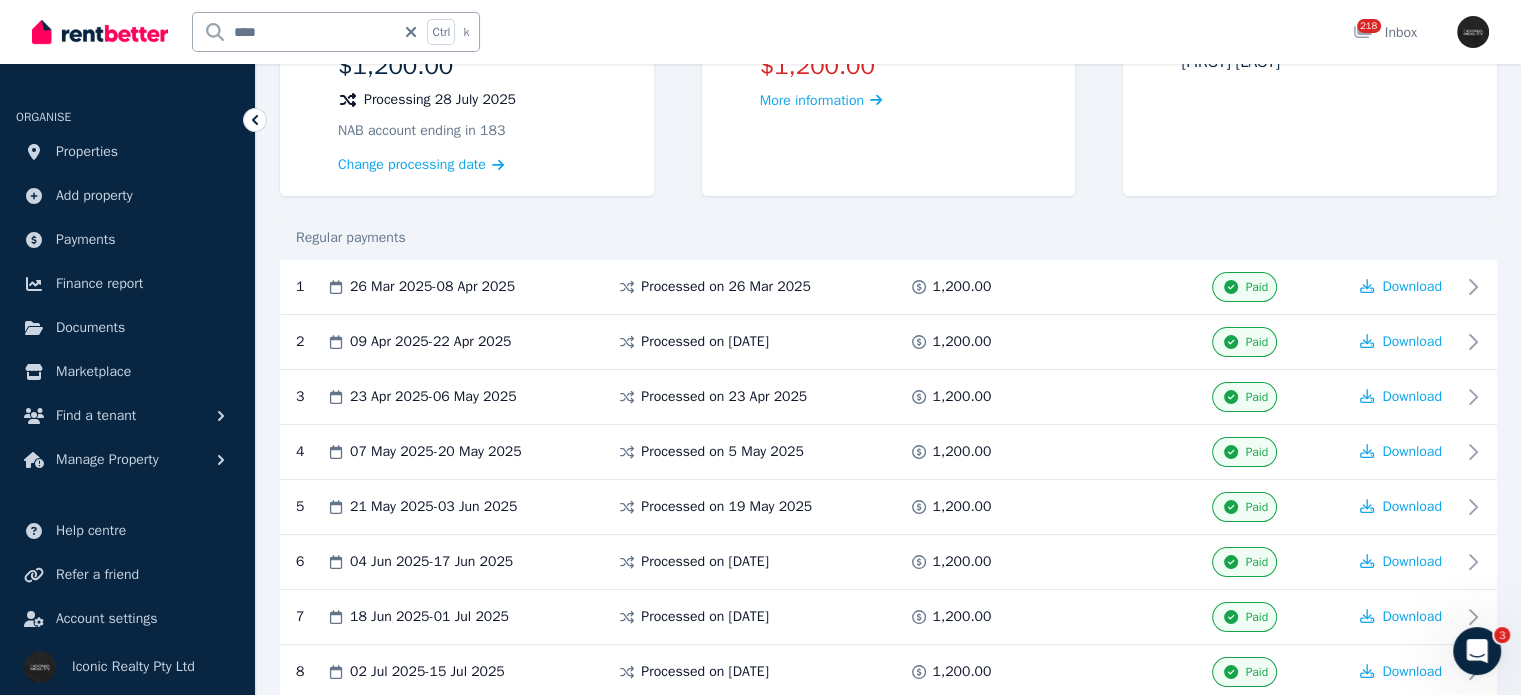 scroll, scrollTop: 180, scrollLeft: 0, axis: vertical 